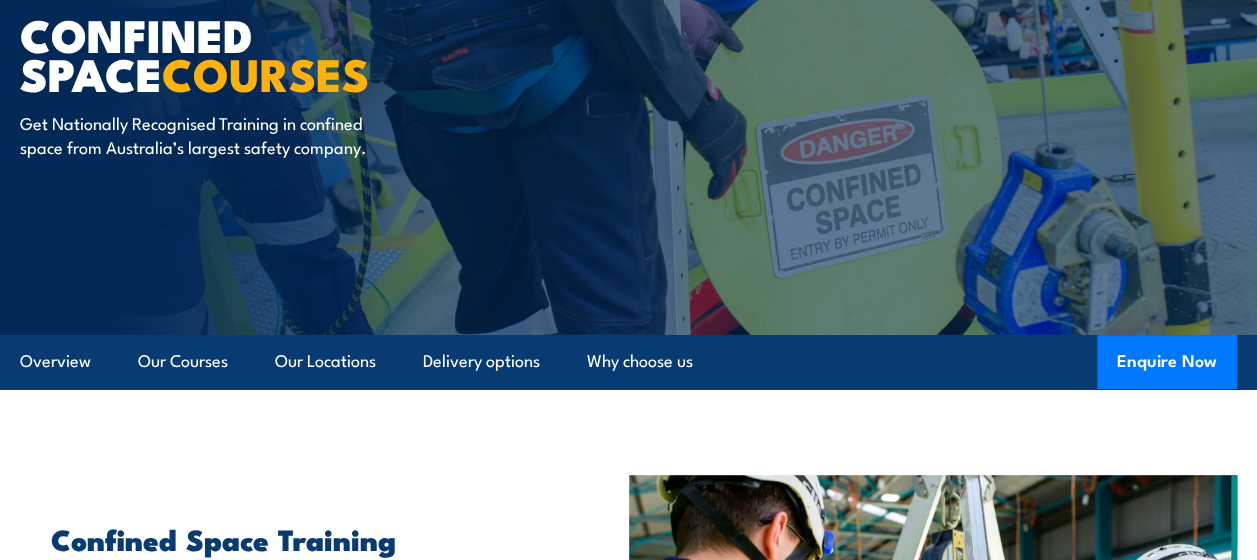 scroll, scrollTop: 0, scrollLeft: 0, axis: both 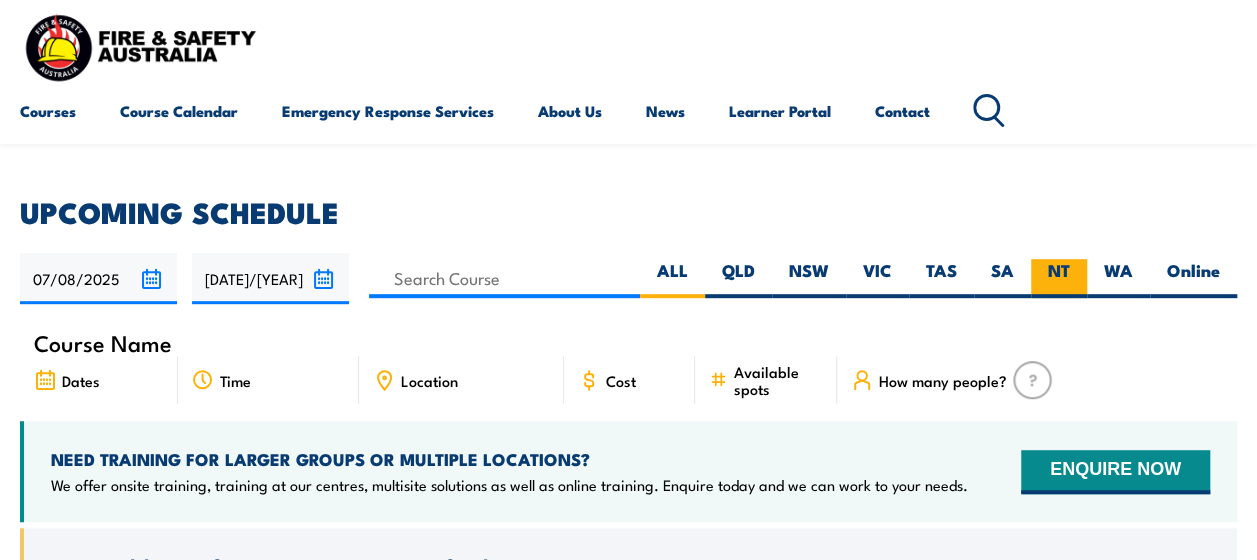 click on "NT" at bounding box center [1059, 278] 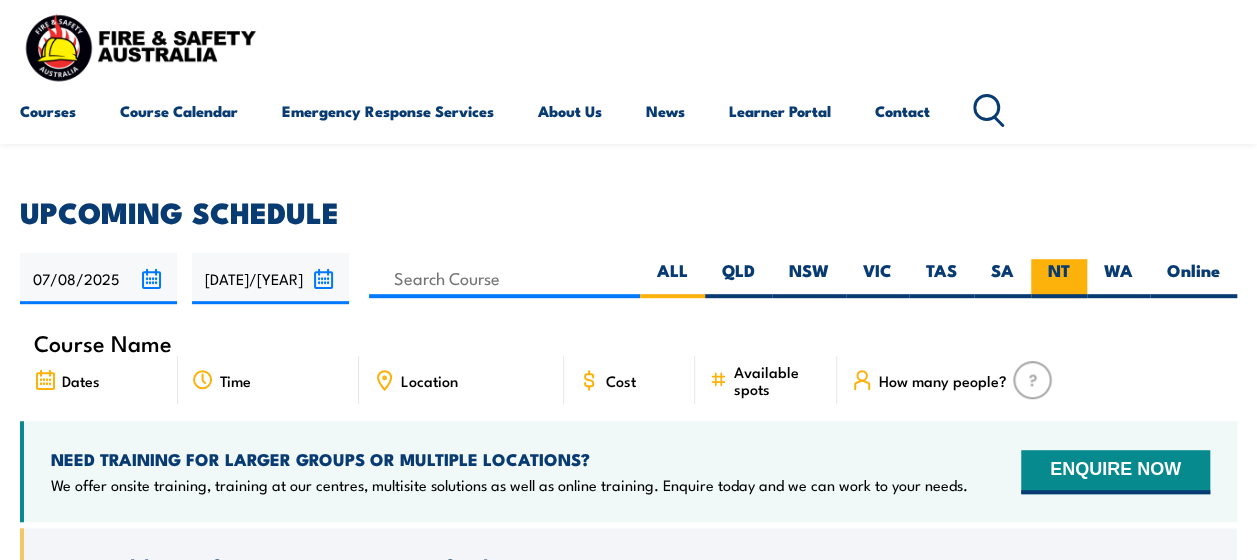 click on "NT" at bounding box center (1076, 265) 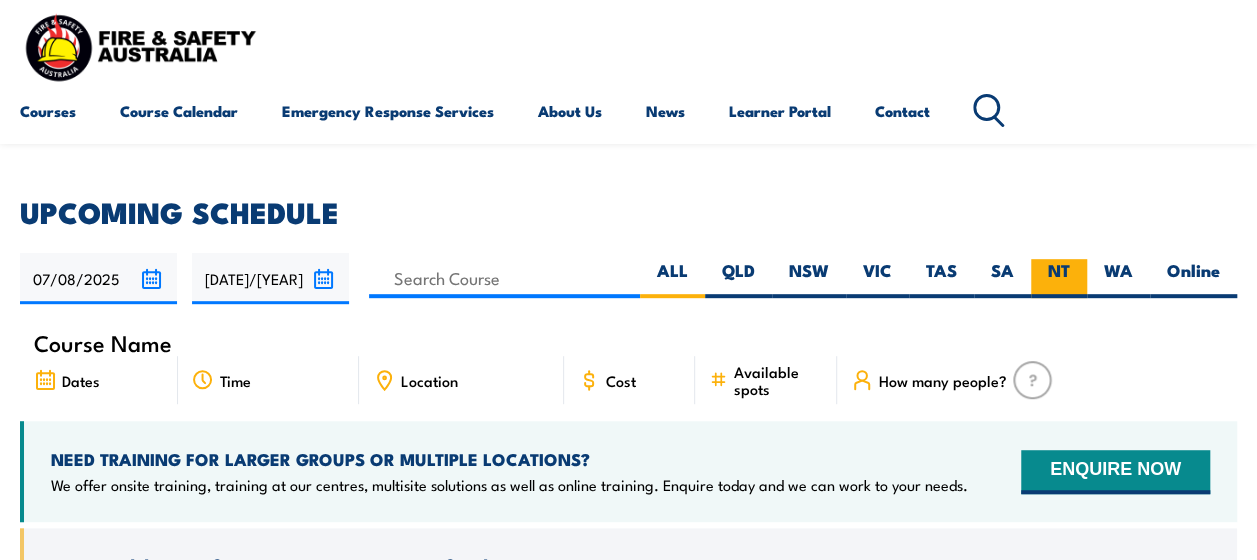 radio on "true" 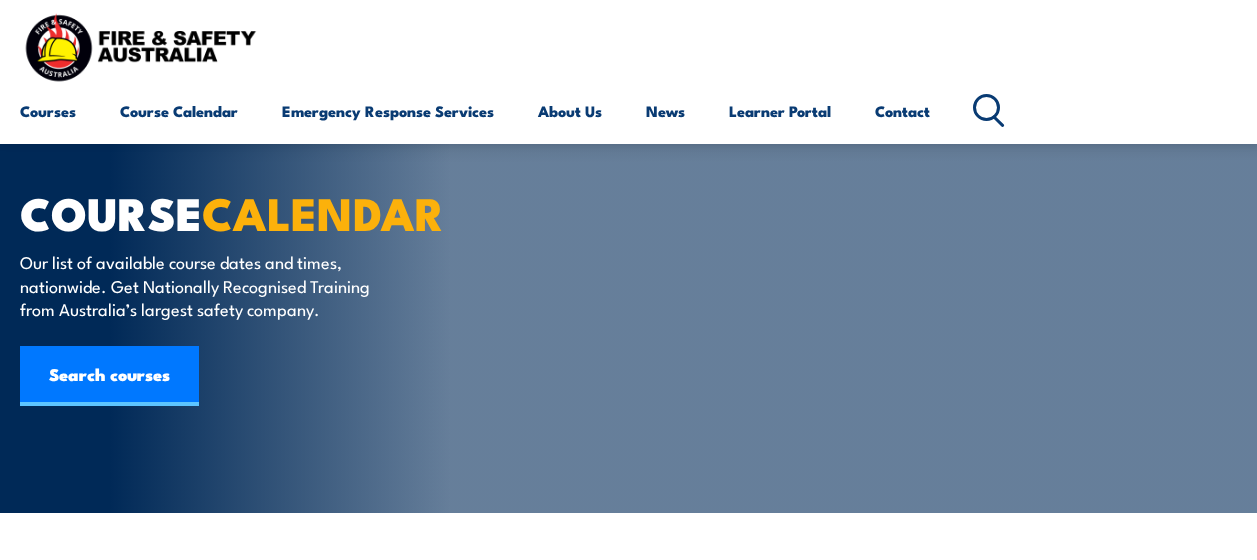 scroll, scrollTop: 600, scrollLeft: 0, axis: vertical 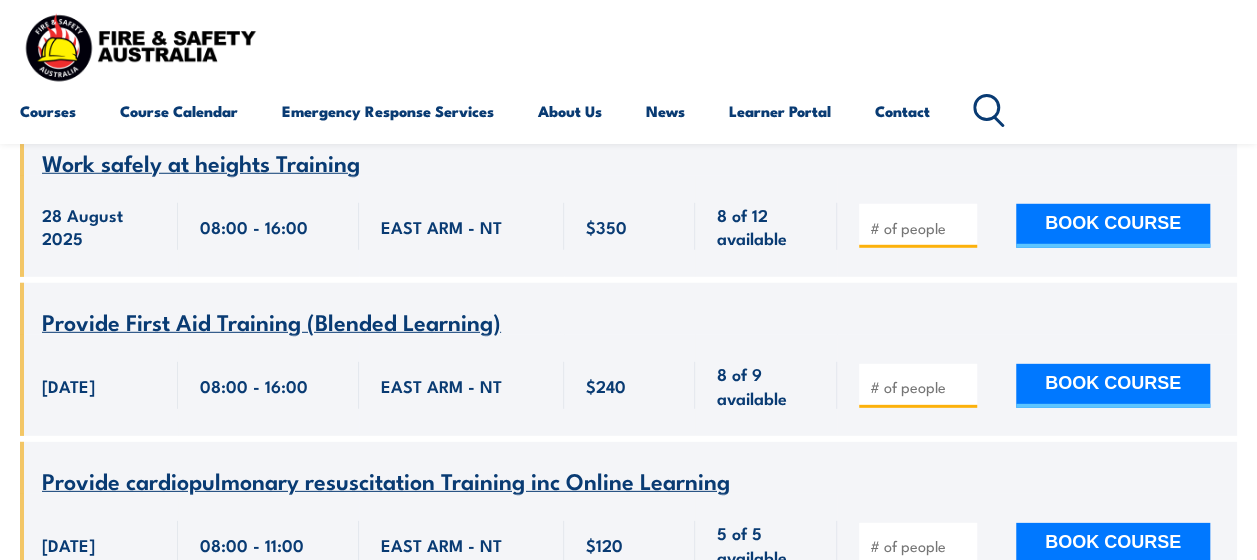click on "Provide First Aid Training (Blended Learning)" at bounding box center (271, 321) 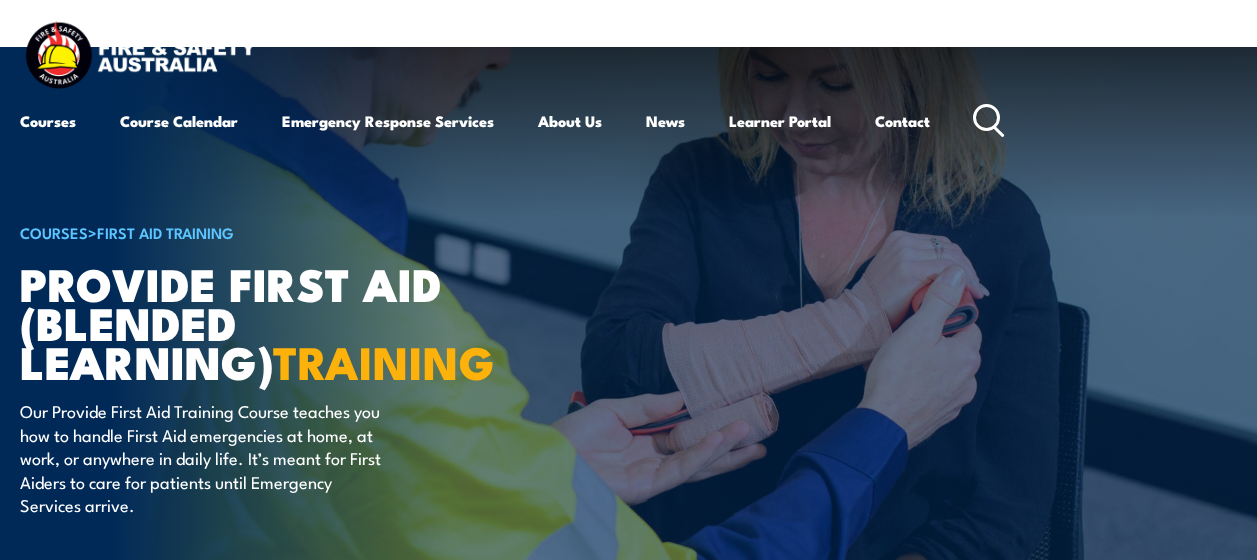 scroll, scrollTop: 0, scrollLeft: 0, axis: both 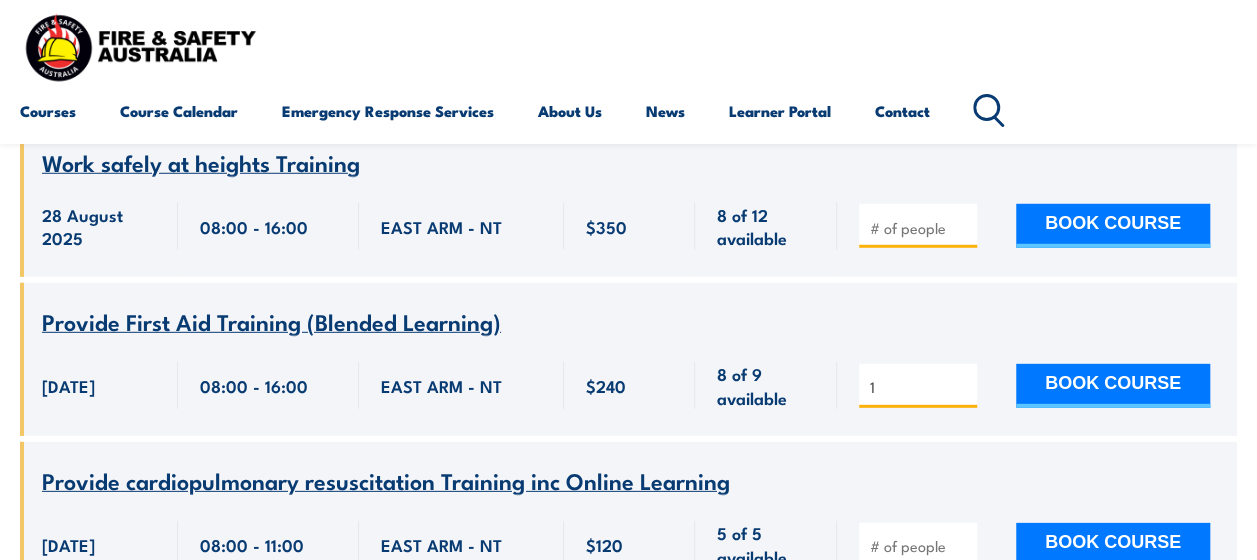 type on "1" 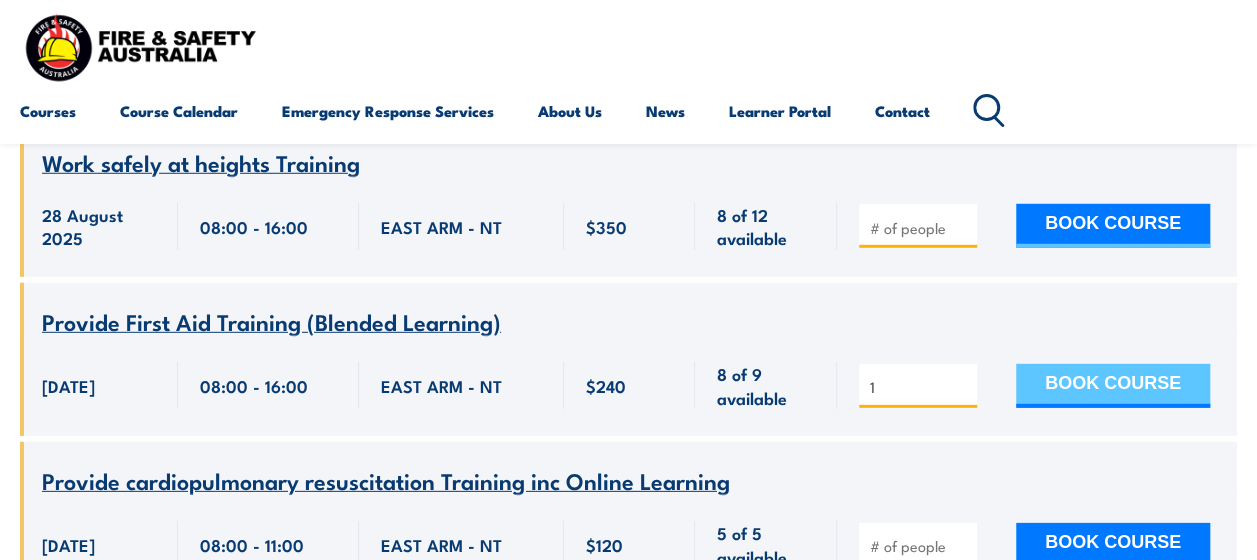 click on "BOOK COURSE" at bounding box center [1113, 386] 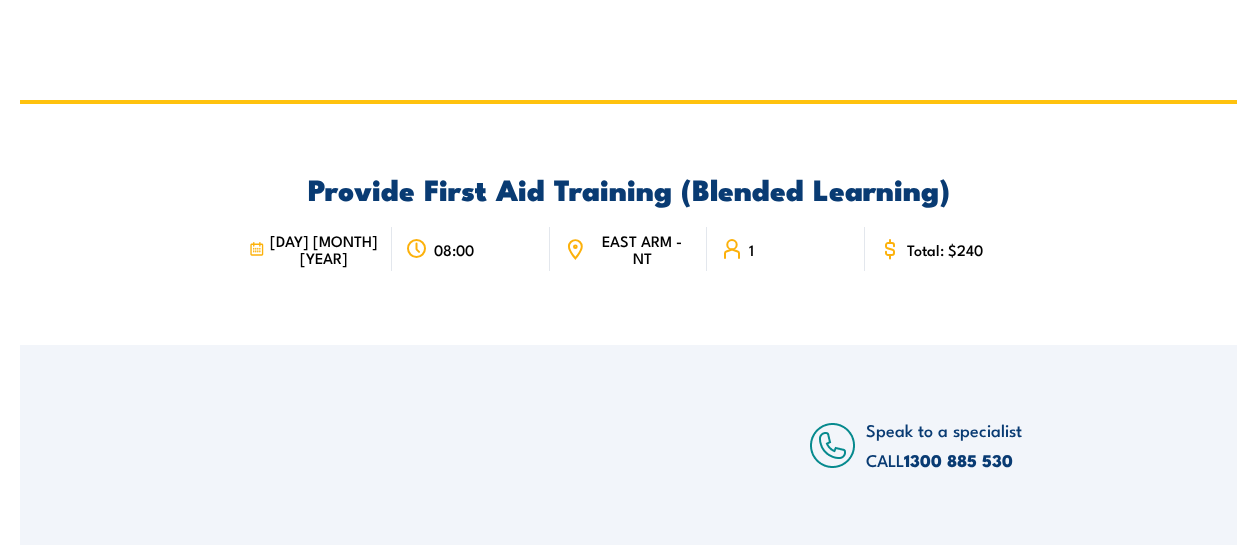 scroll, scrollTop: 0, scrollLeft: 0, axis: both 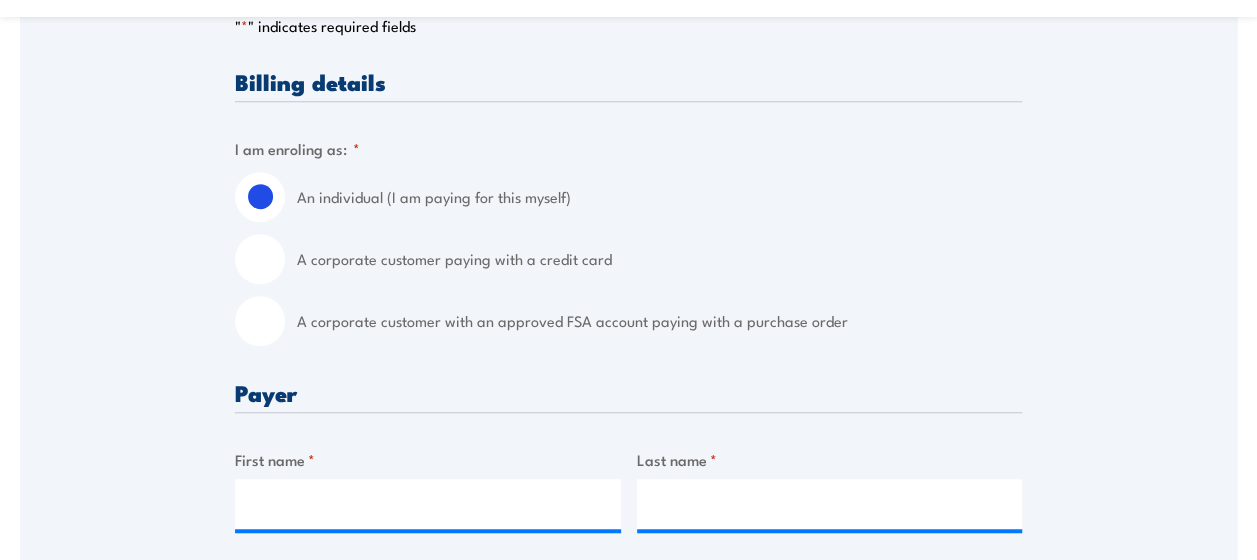 click on "A corporate customer with an approved FSA account paying with a purchase order" at bounding box center (260, 321) 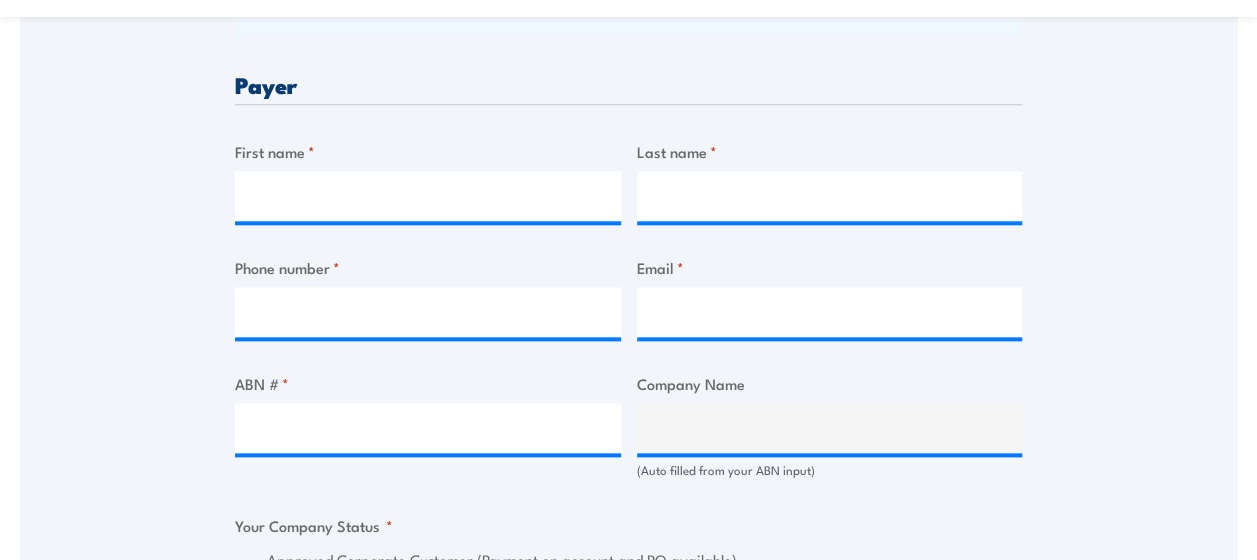 scroll, scrollTop: 986, scrollLeft: 0, axis: vertical 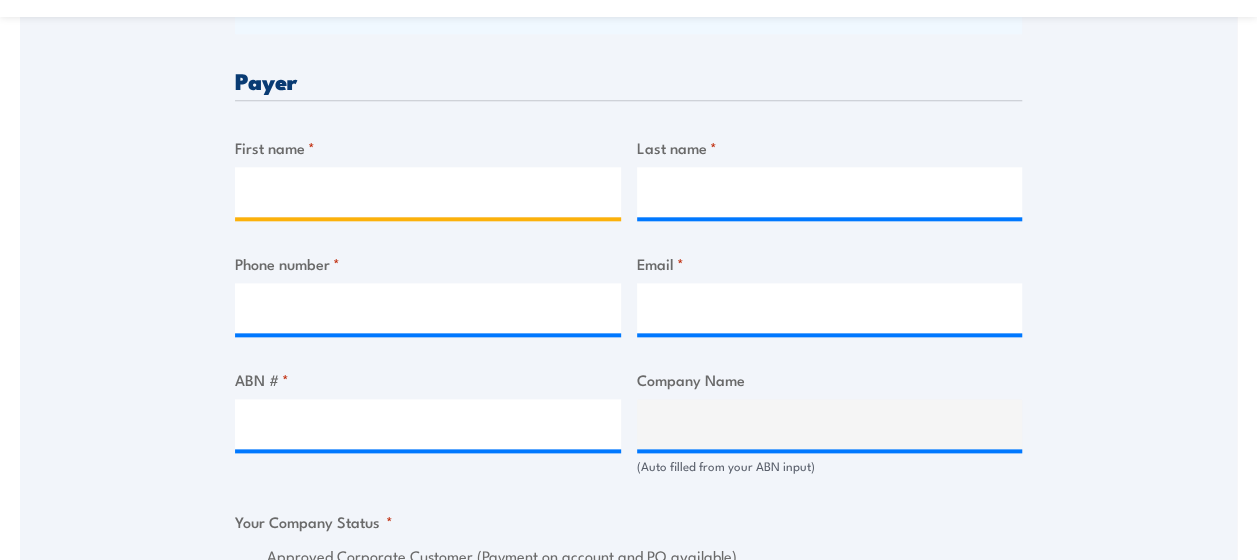 click on "First name *" at bounding box center [428, 192] 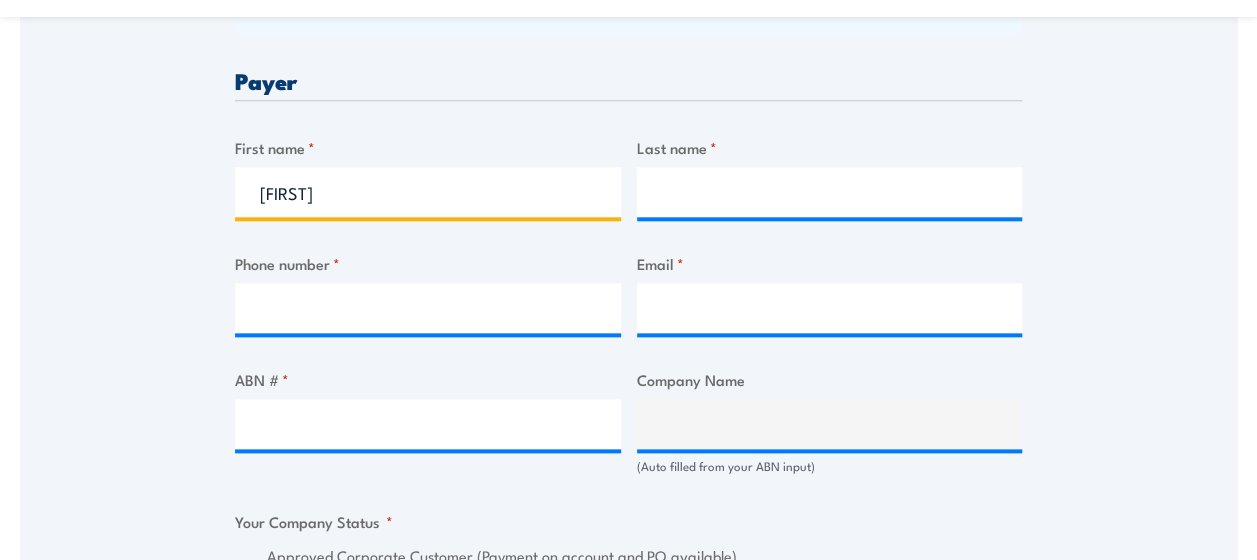 type on "[FIRST]" 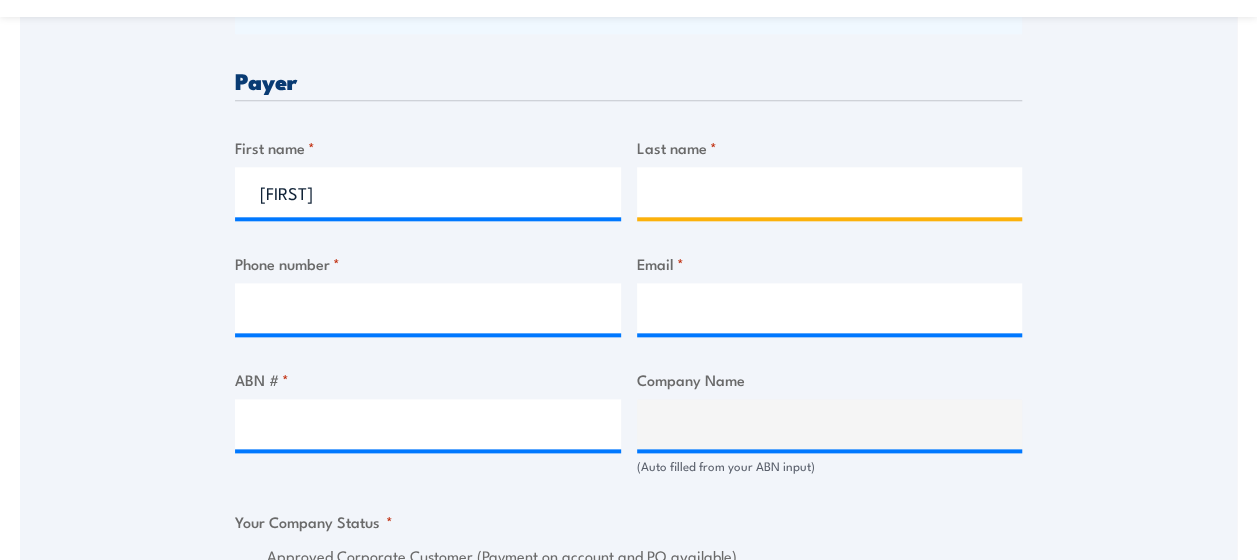 click on "Last name *" at bounding box center [830, 192] 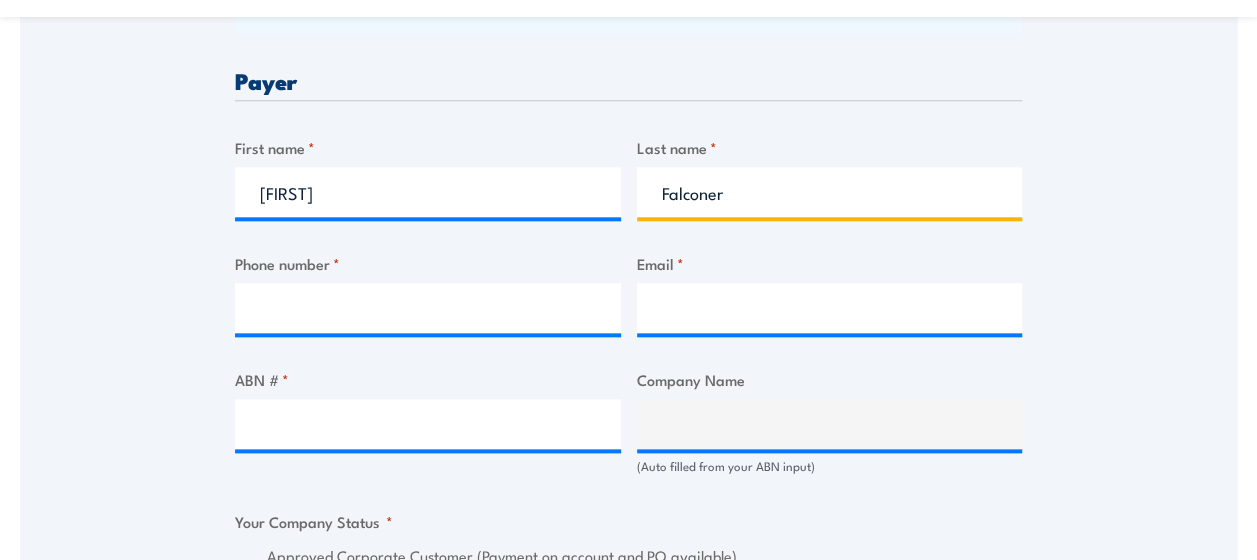 type on "Falconer" 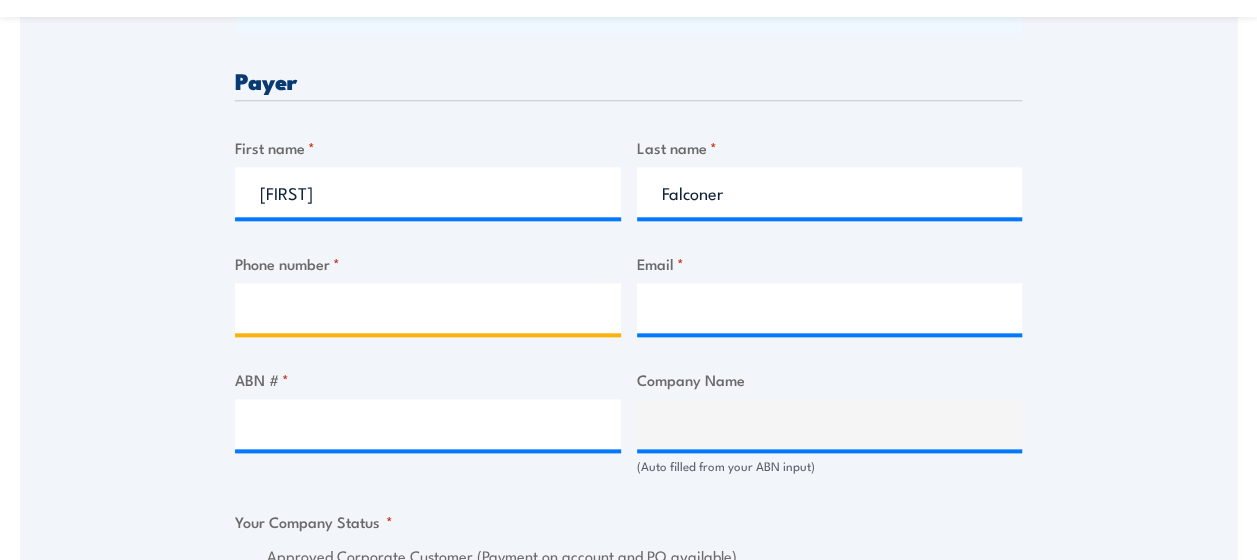 click on "Phone number *" at bounding box center (428, 308) 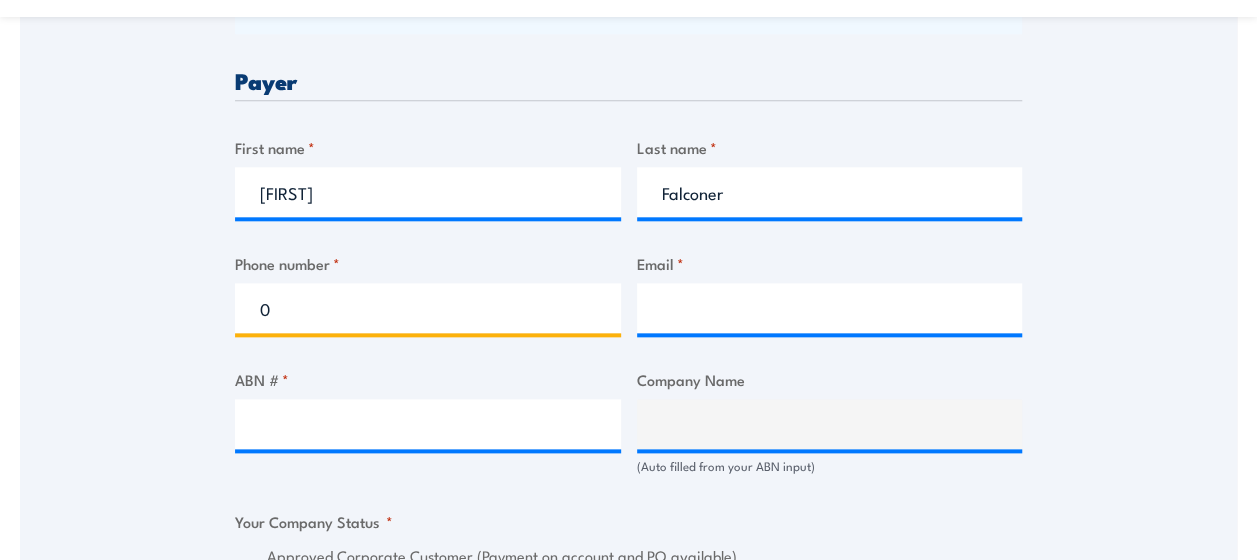 type on "04" 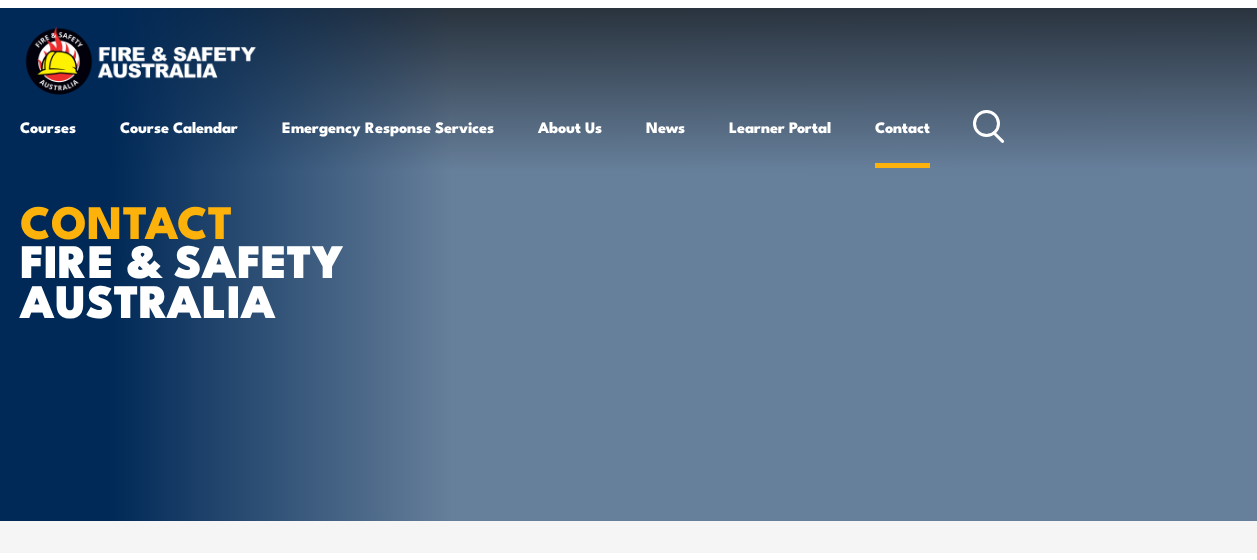 scroll, scrollTop: 0, scrollLeft: 0, axis: both 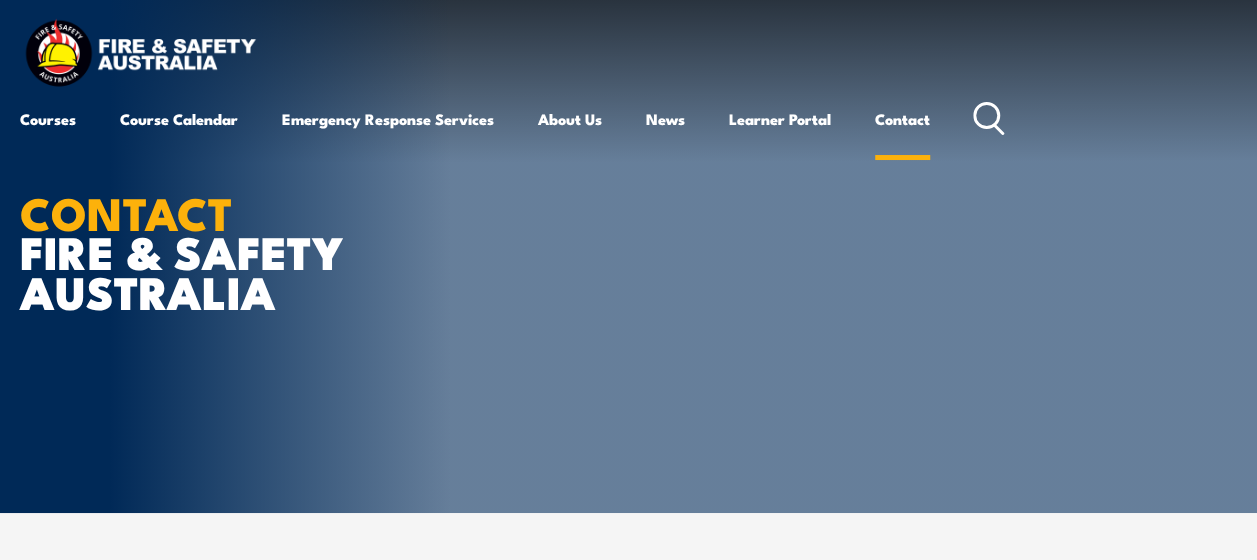 click on "Contact" at bounding box center [902, 119] 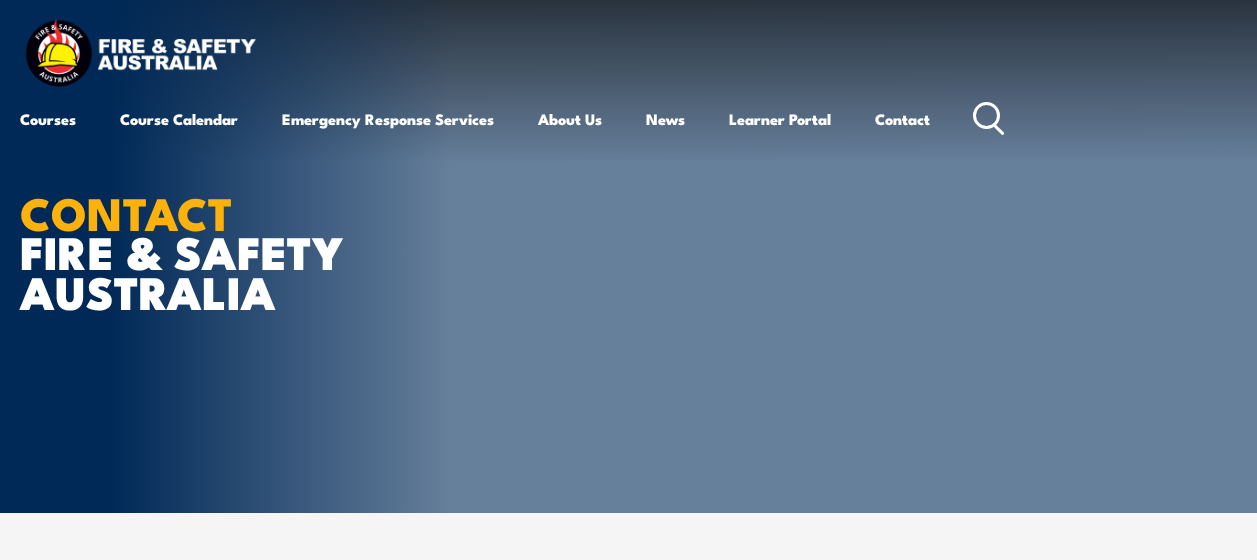 scroll, scrollTop: 0, scrollLeft: 0, axis: both 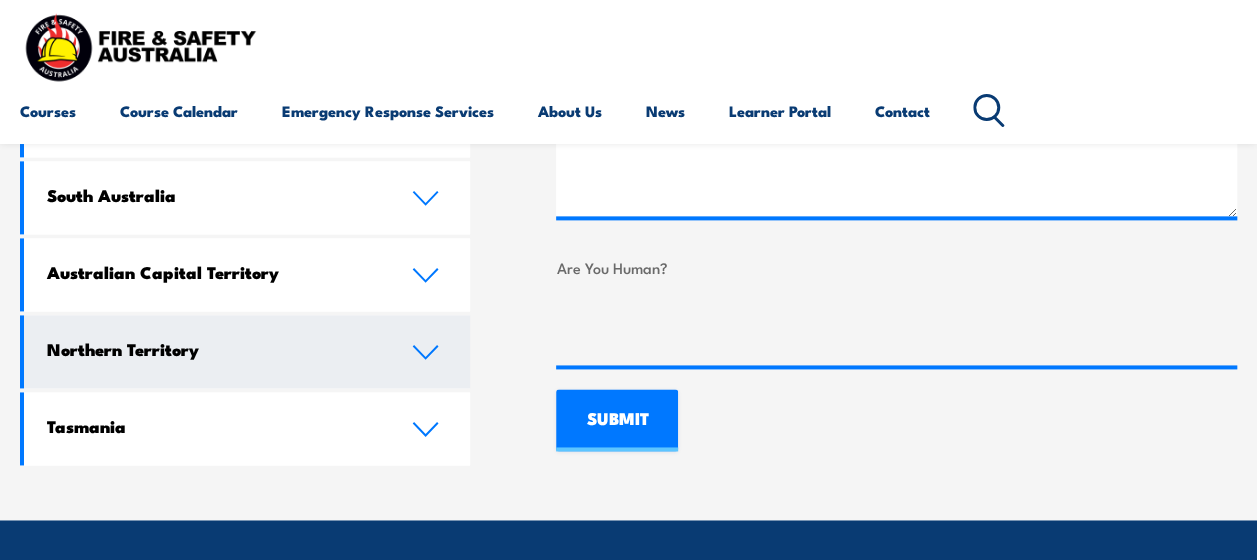 click on "Northern Territory" at bounding box center (247, 351) 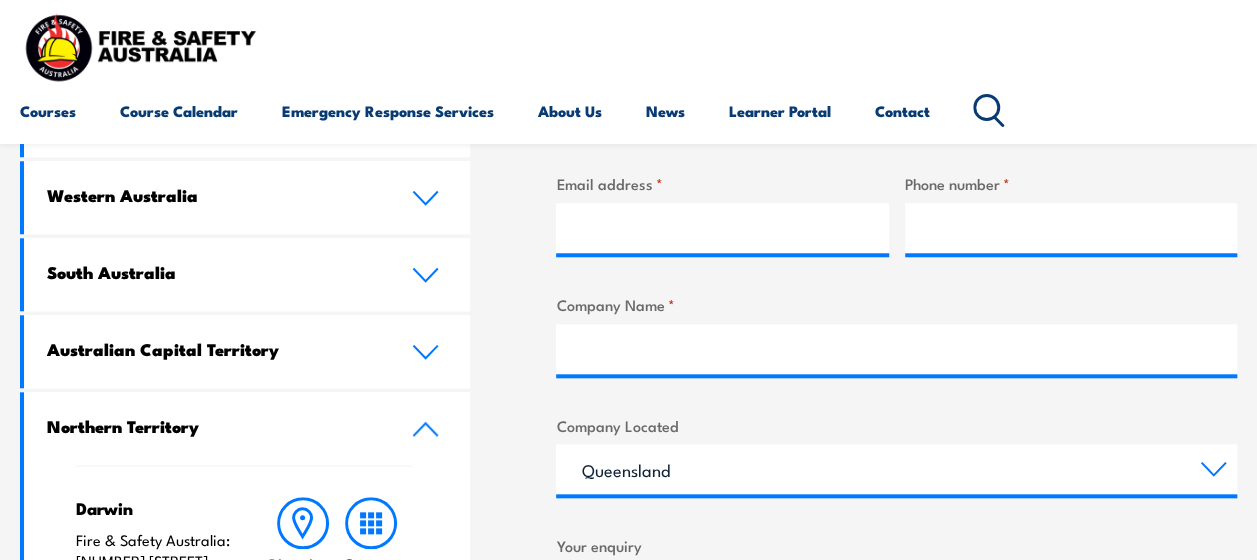 scroll, scrollTop: 946, scrollLeft: 0, axis: vertical 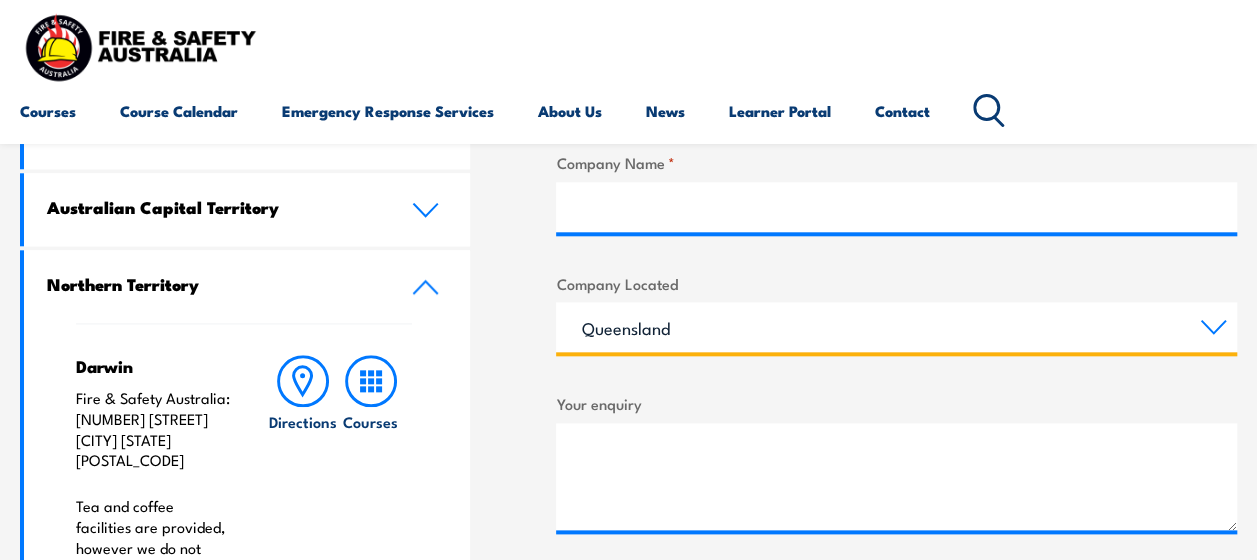 click on "Queensland New South Wales Australian Capital Territory Victoria South Australia Western Australia Northern Territory Tasmania" at bounding box center (896, 327) 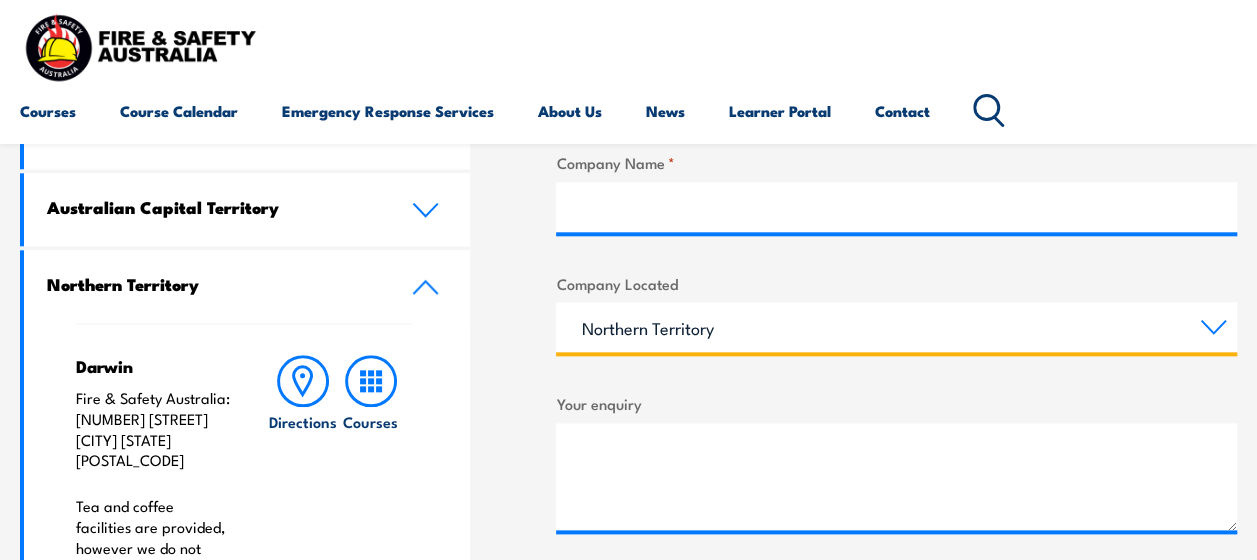 click on "Queensland New South Wales Australian Capital Territory Victoria South Australia Western Australia Northern Territory Tasmania" at bounding box center [896, 327] 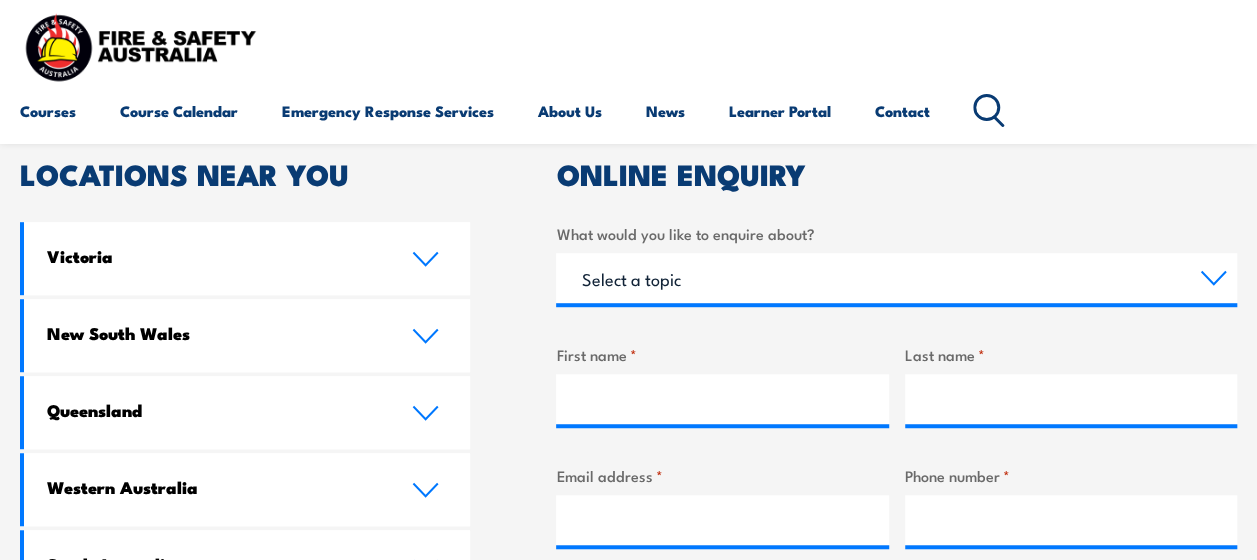 scroll, scrollTop: 506, scrollLeft: 0, axis: vertical 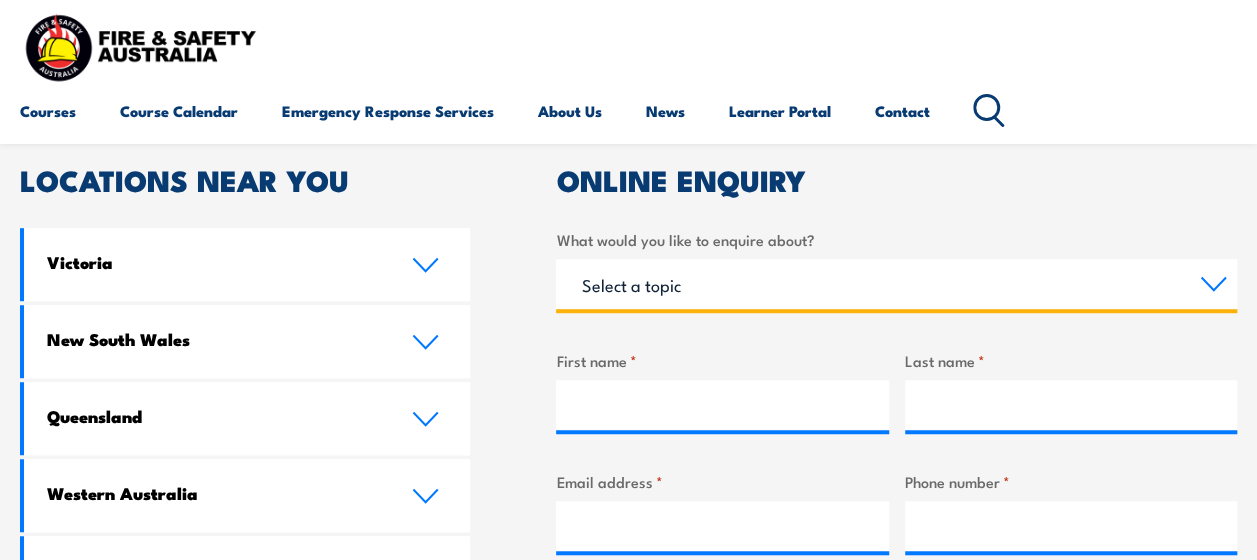 click on "Select a topic Training Emergency Response Services General Enquiry" at bounding box center (896, 284) 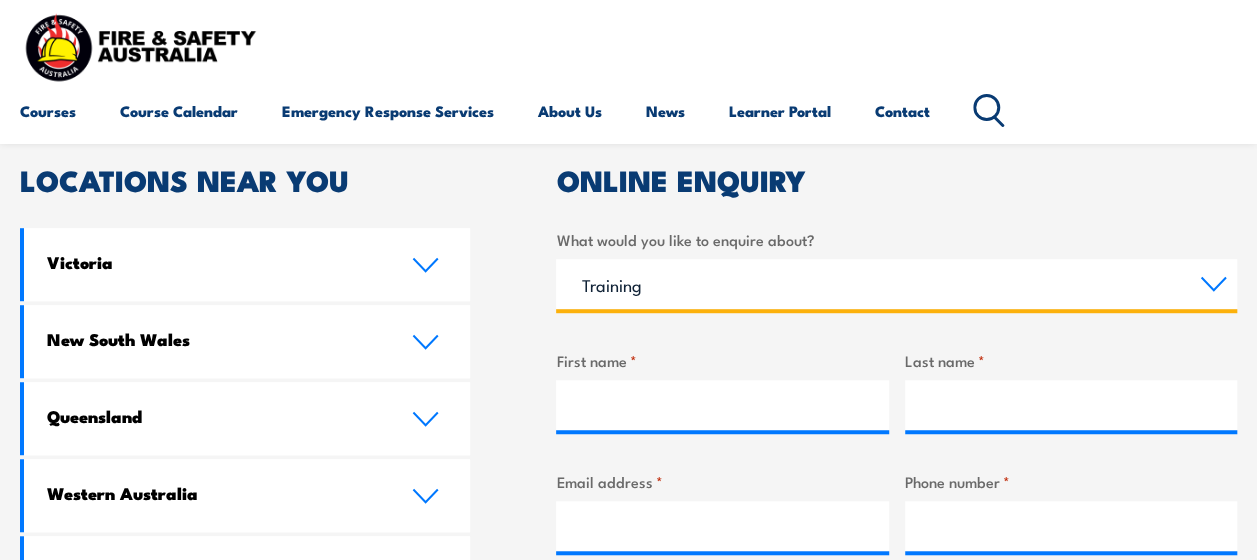 click on "Select a topic Training Emergency Response Services General Enquiry" at bounding box center [896, 284] 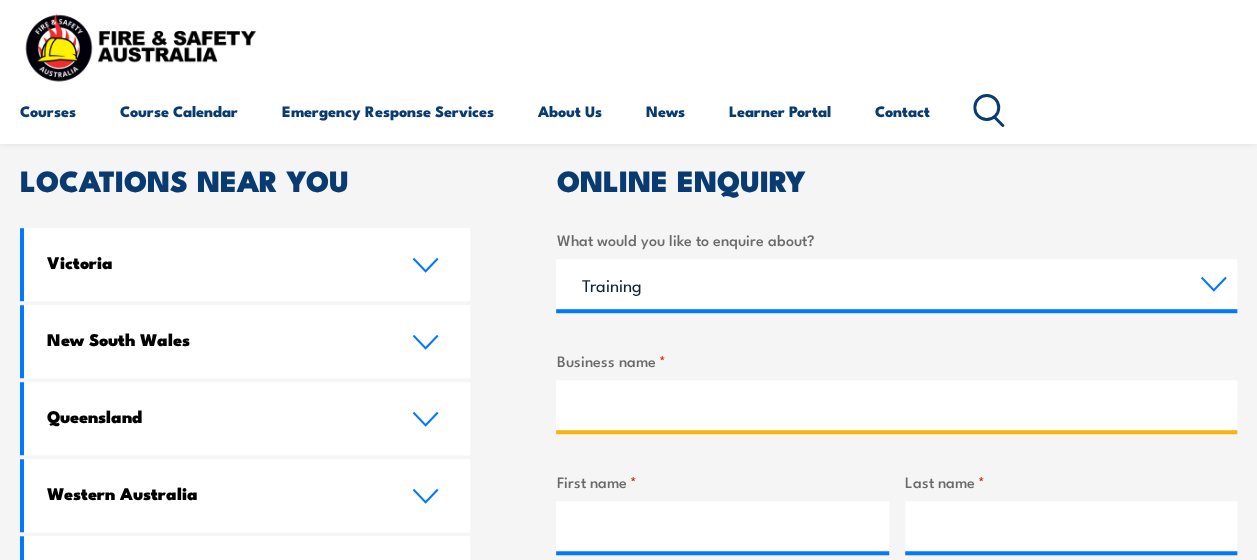 click on "Business name *" at bounding box center (896, 405) 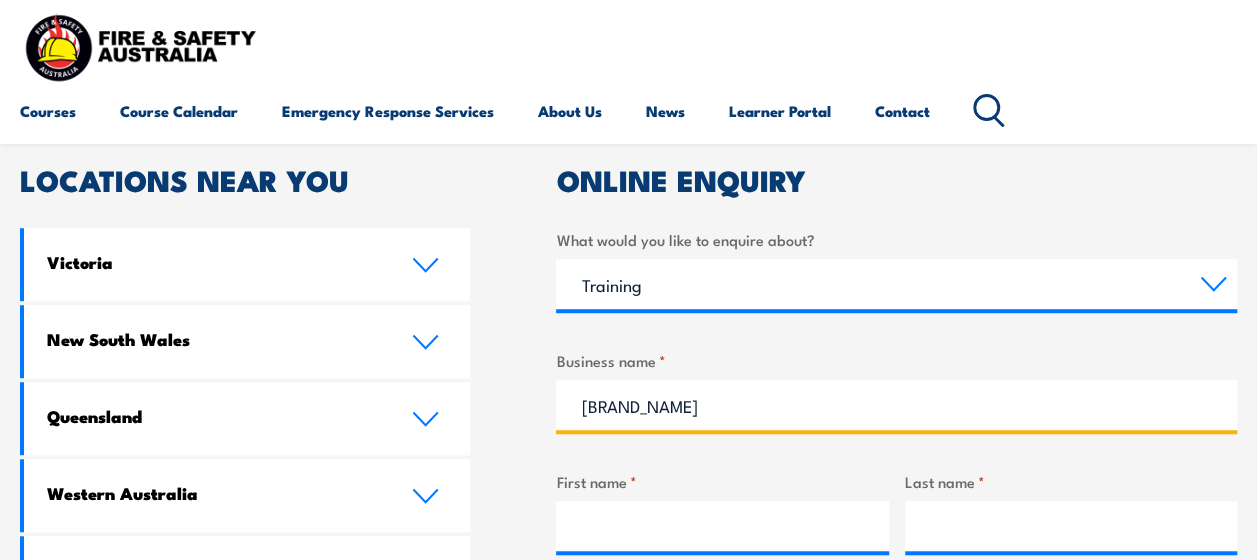 type on "[BRAND_NAME]" 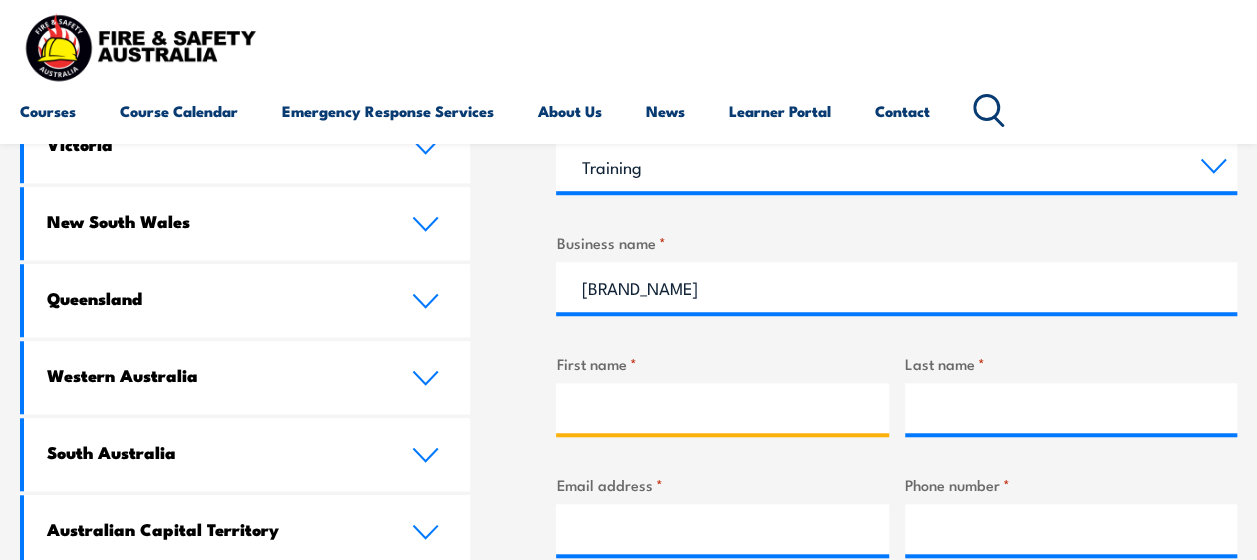 scroll, scrollTop: 626, scrollLeft: 0, axis: vertical 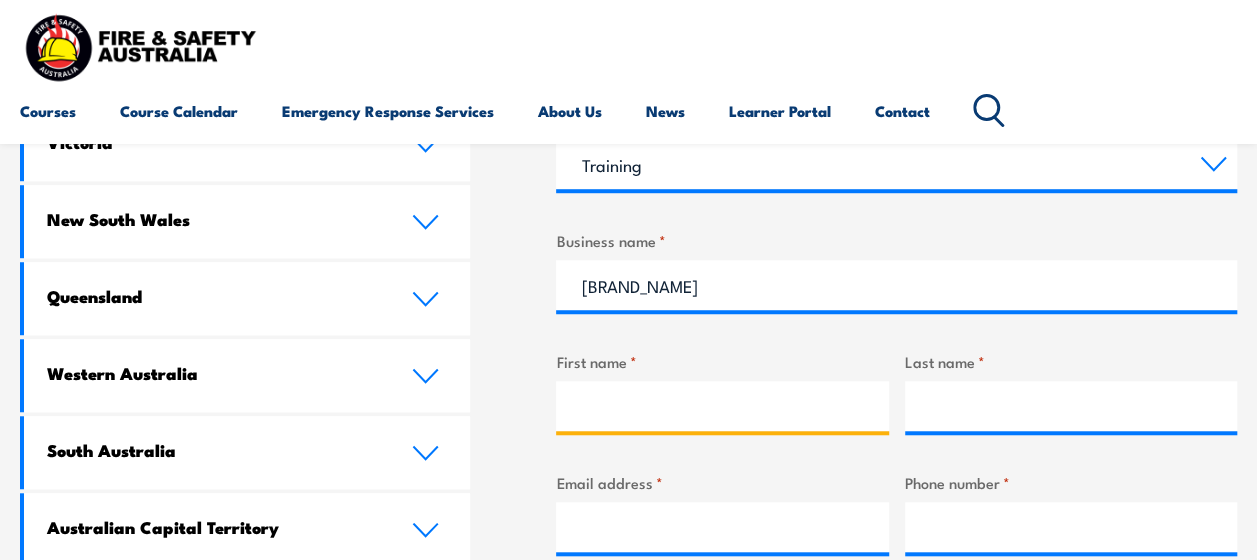 click on "First name *" at bounding box center (722, 406) 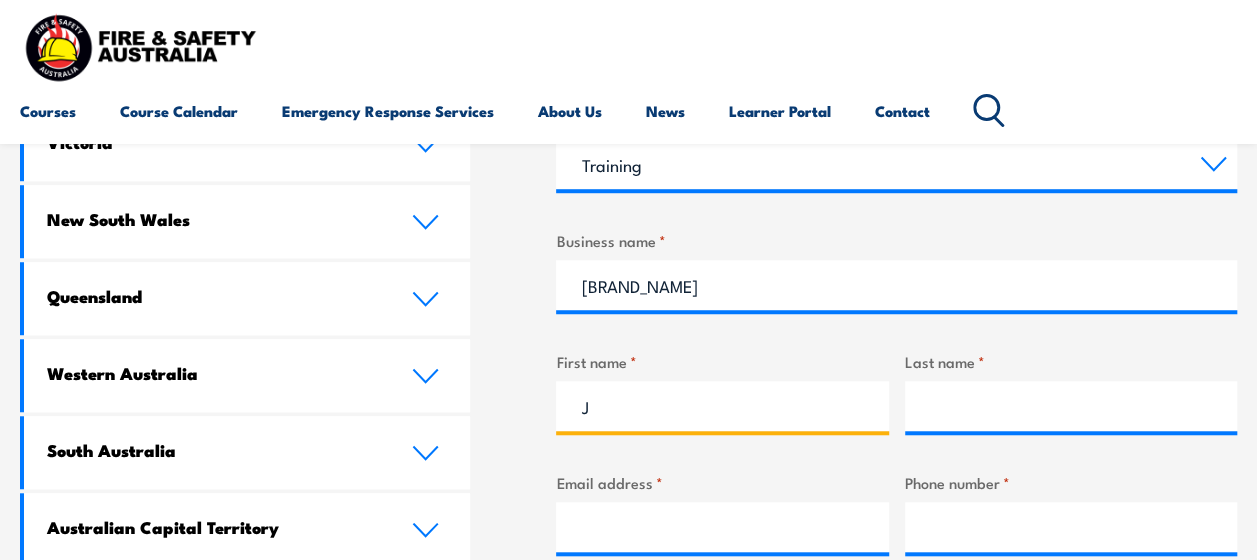 type 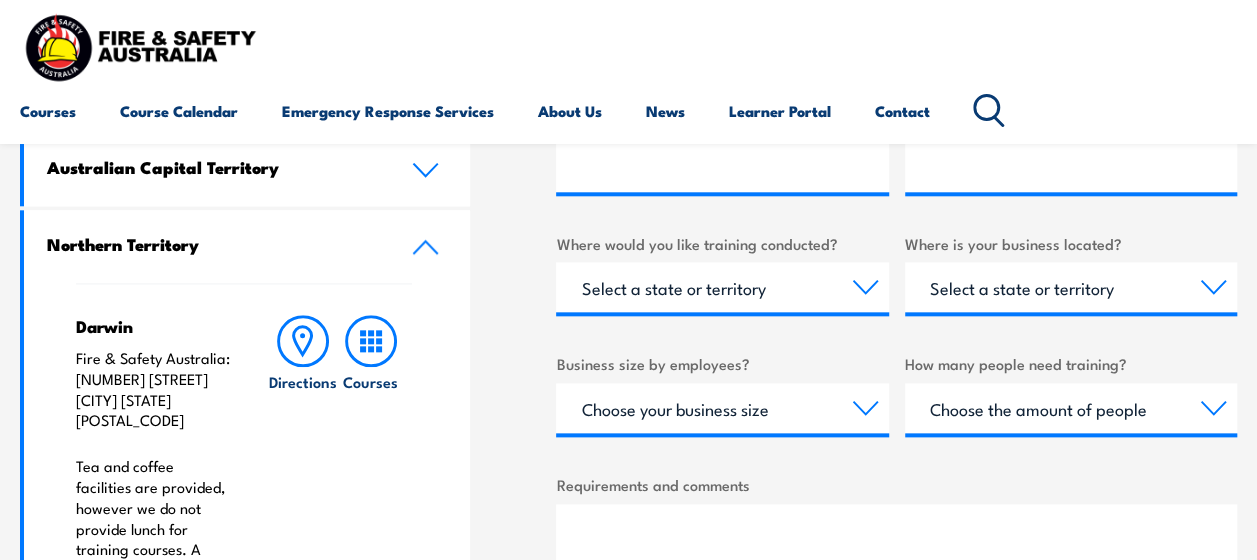 scroll, scrollTop: 988, scrollLeft: 0, axis: vertical 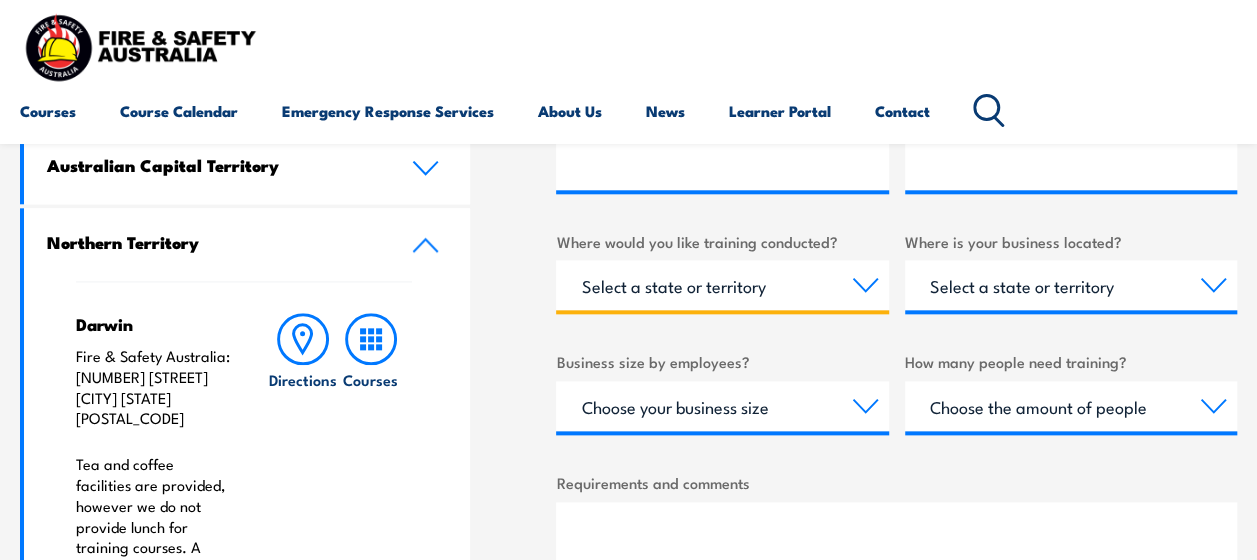 click on "Select a state or territory Nationally - multiple locations QLD NSW VIC SA ACT WA TAS NT" at bounding box center (722, 285) 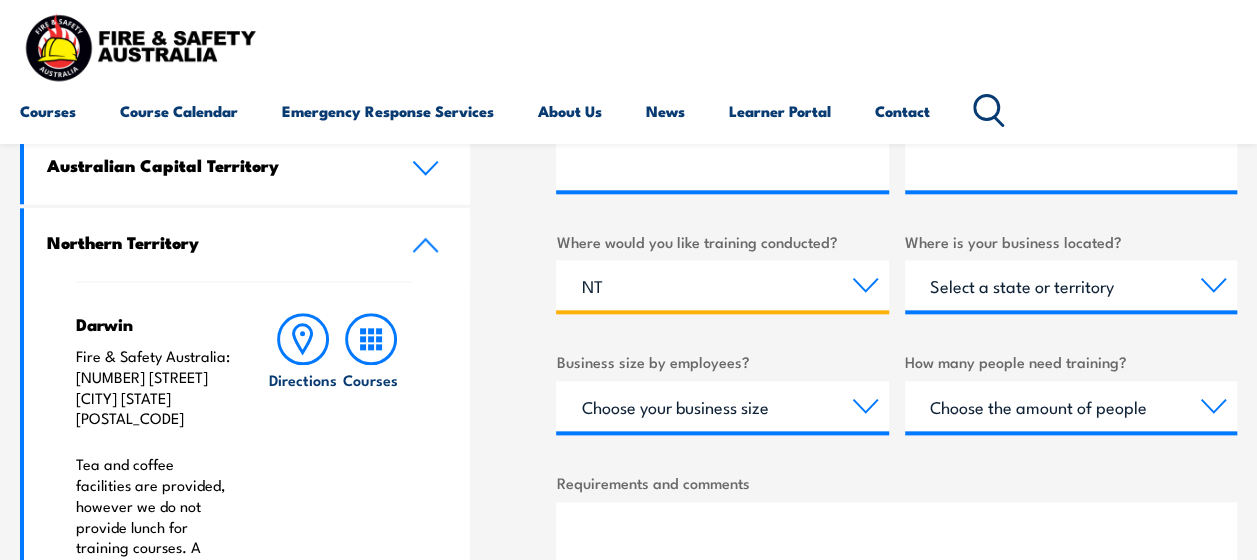 click on "Select a state or territory Nationally - multiple locations QLD NSW VIC SA ACT WA TAS NT" at bounding box center [722, 285] 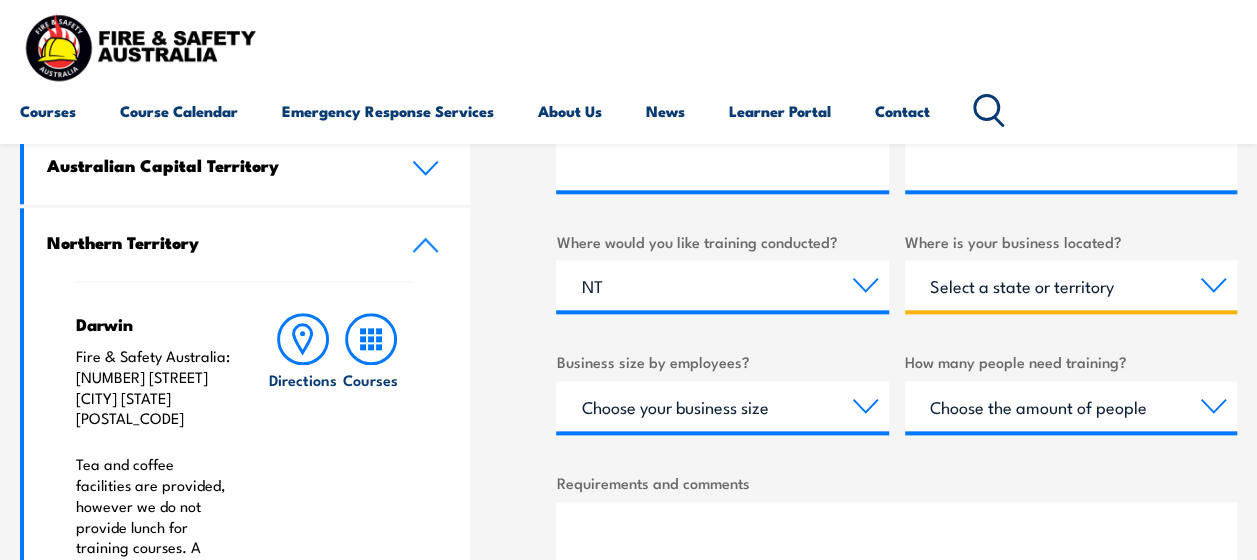 click on "Select a state or territory QLD NSW VIC SA ACT WA TAS NT" at bounding box center (1071, 285) 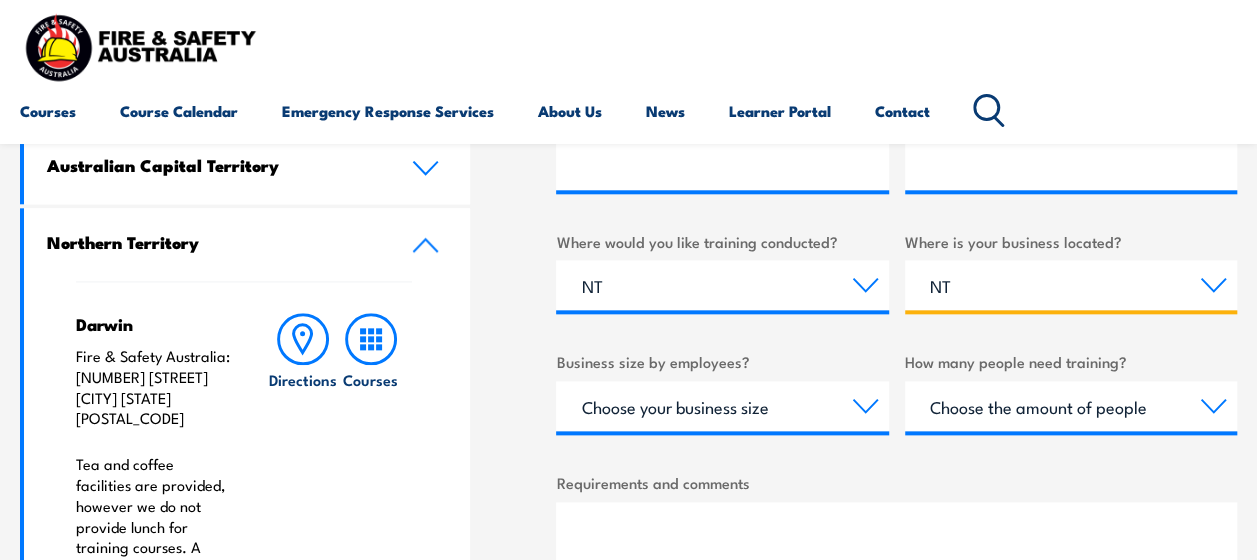 click on "Select a state or territory QLD NSW VIC SA ACT WA TAS NT" at bounding box center [1071, 285] 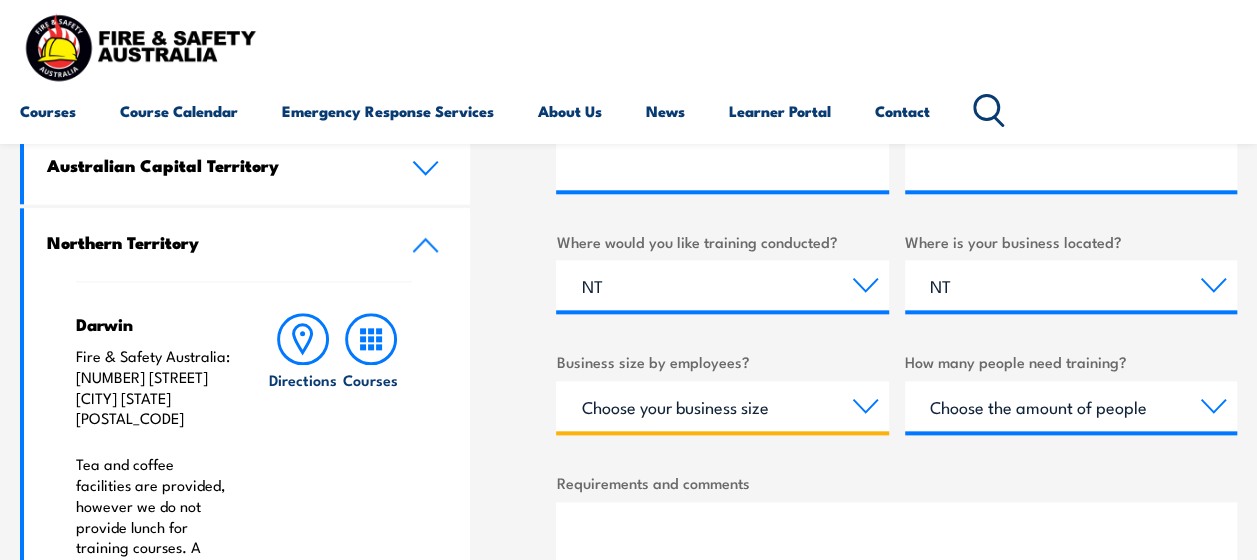 click on "Choose your business size 1 to 19 20 to 199 200+" at bounding box center (722, 406) 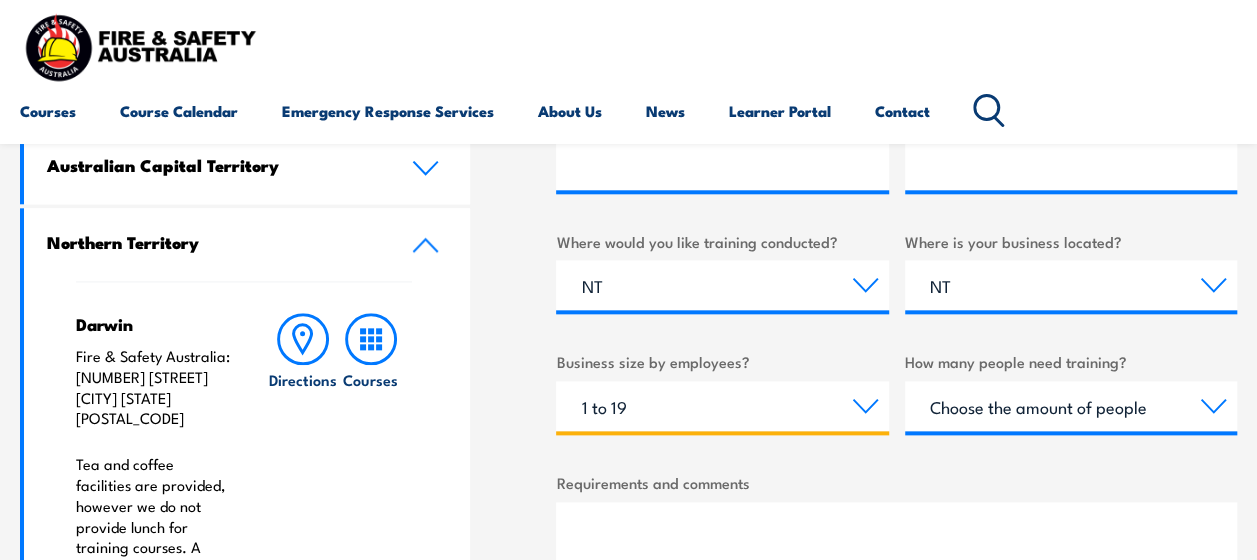 click on "Choose your business size 1 to 19 20 to 199 200+" at bounding box center (722, 406) 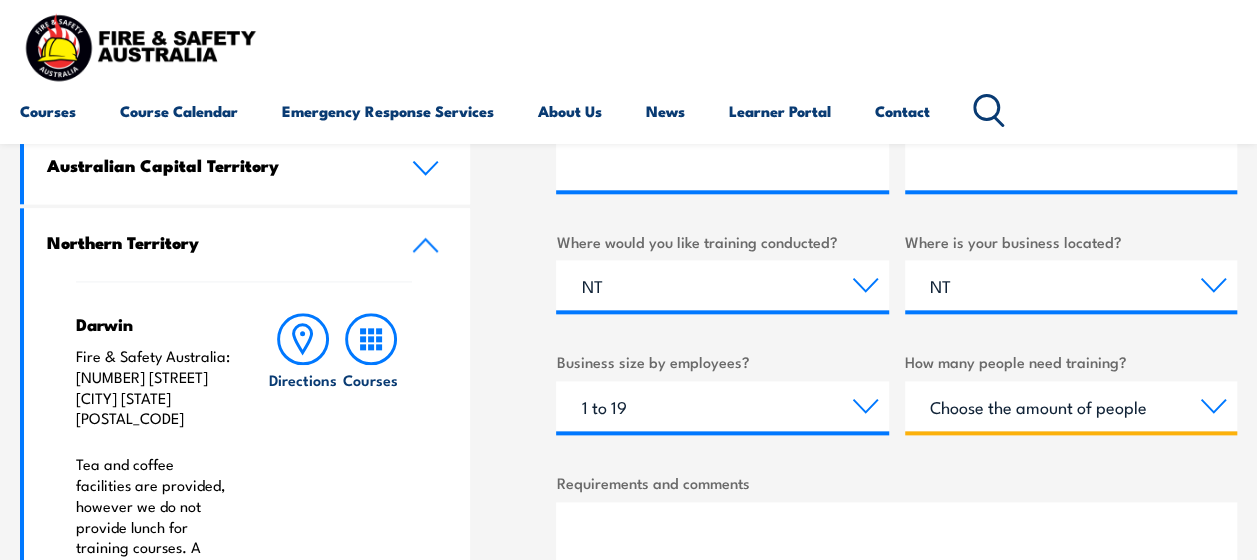click on "Choose the amount of people 1 to 4 5 to 19 20+" at bounding box center [1071, 406] 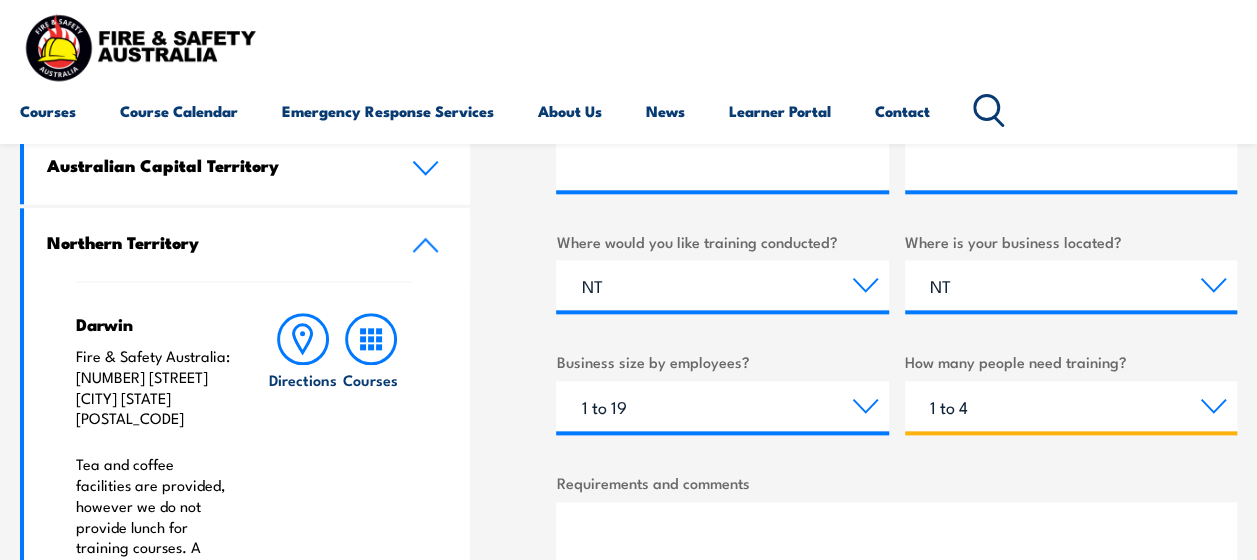 click on "Choose the amount of people 1 to 4 5 to 19 20+" at bounding box center [1071, 406] 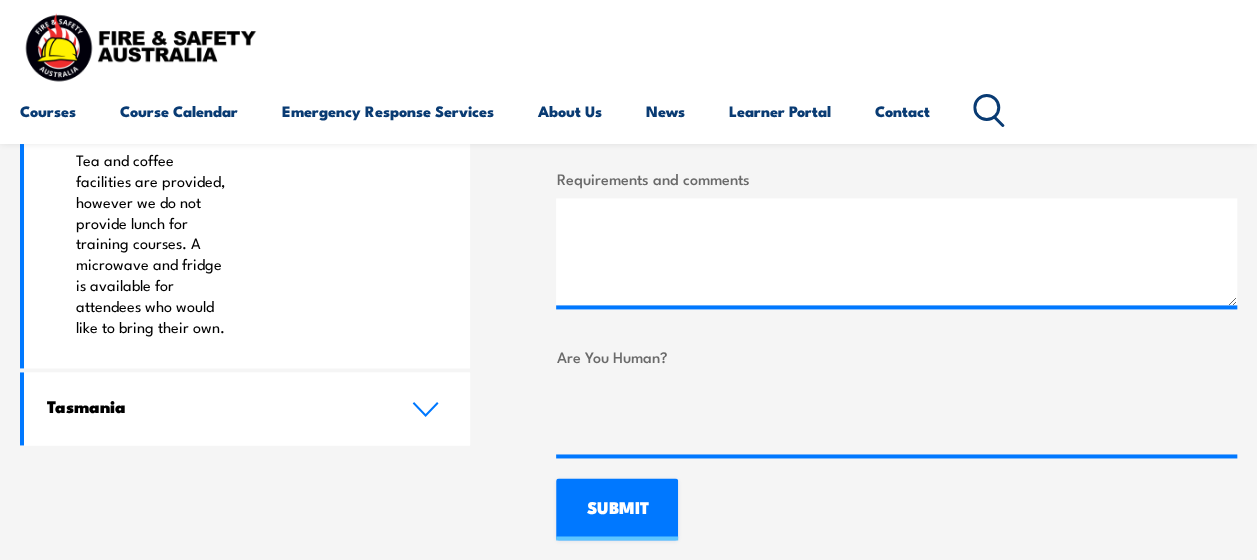 scroll, scrollTop: 1292, scrollLeft: 0, axis: vertical 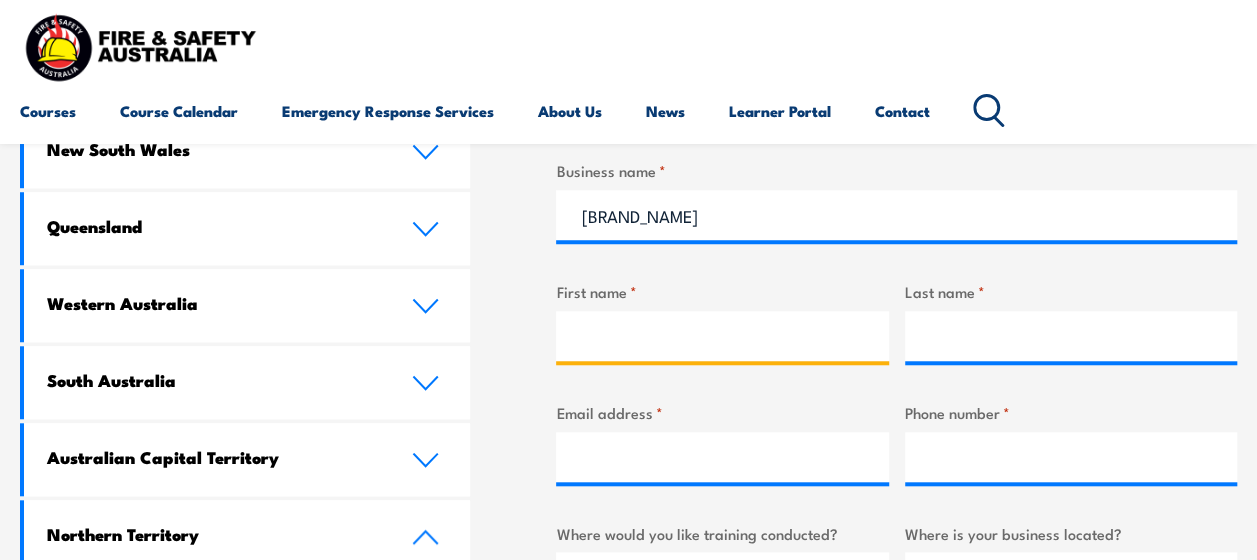 click on "First name *" at bounding box center (722, 336) 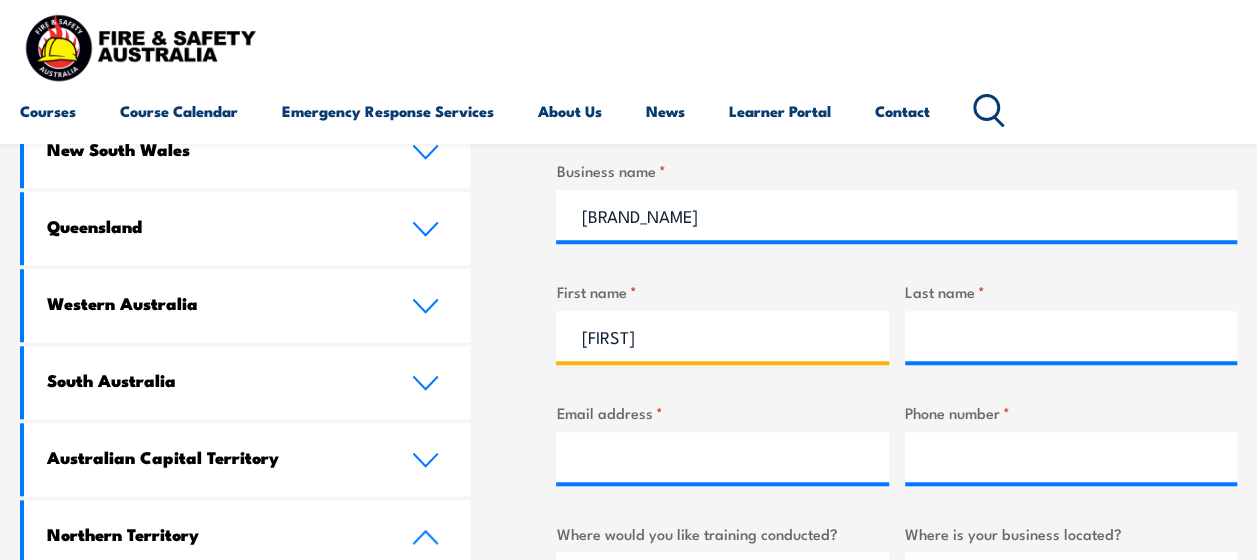 type on "[FIRST]" 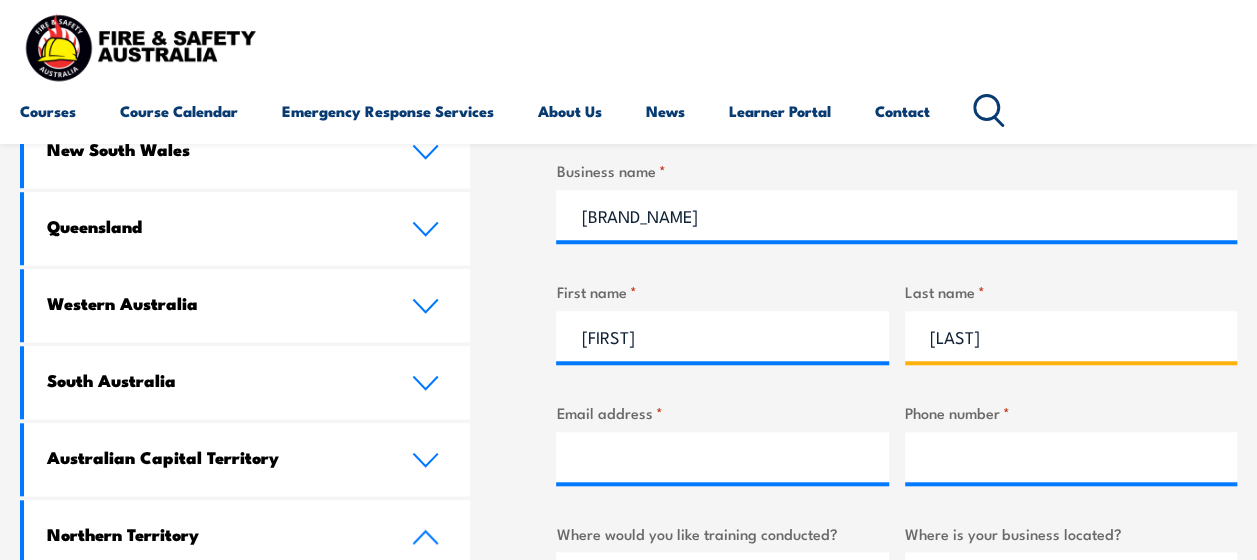 type on "[LAST]" 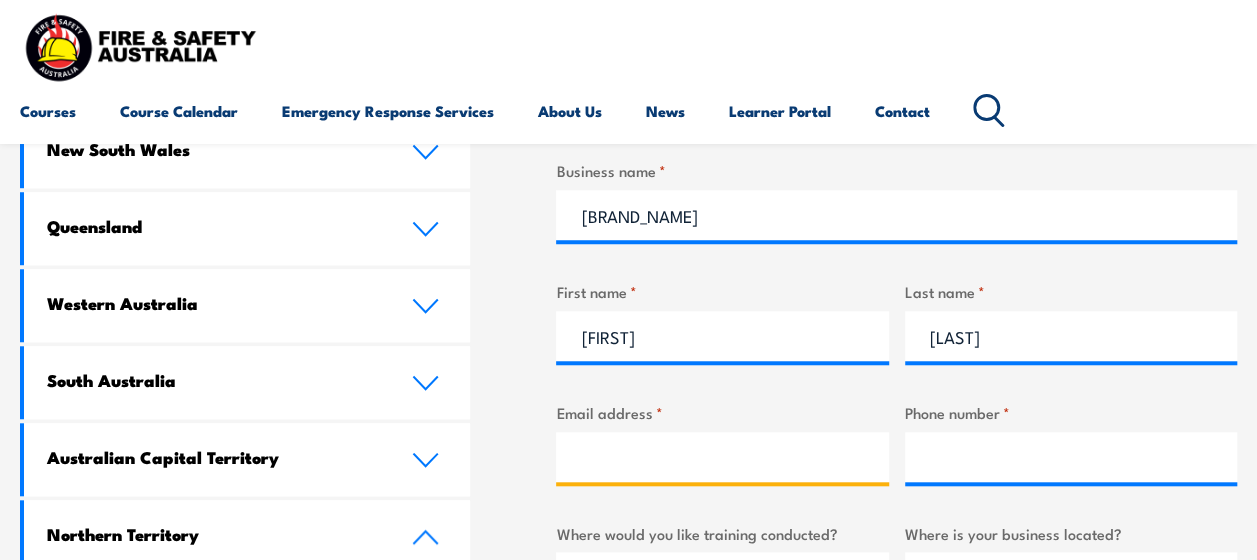click on "Email address *" at bounding box center [722, 457] 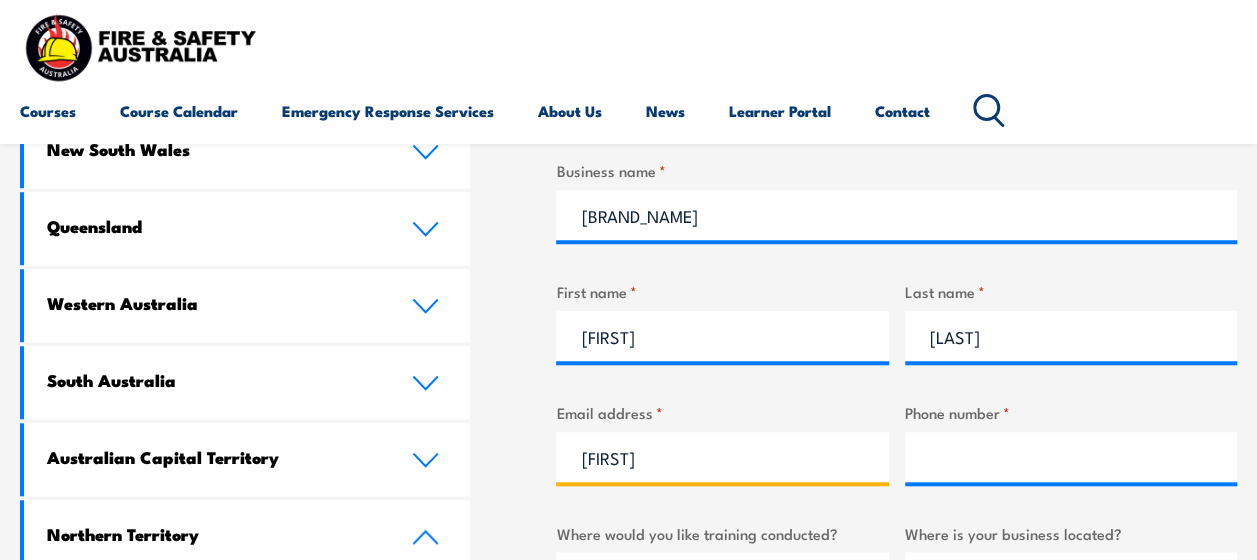type on "[EMAIL]" 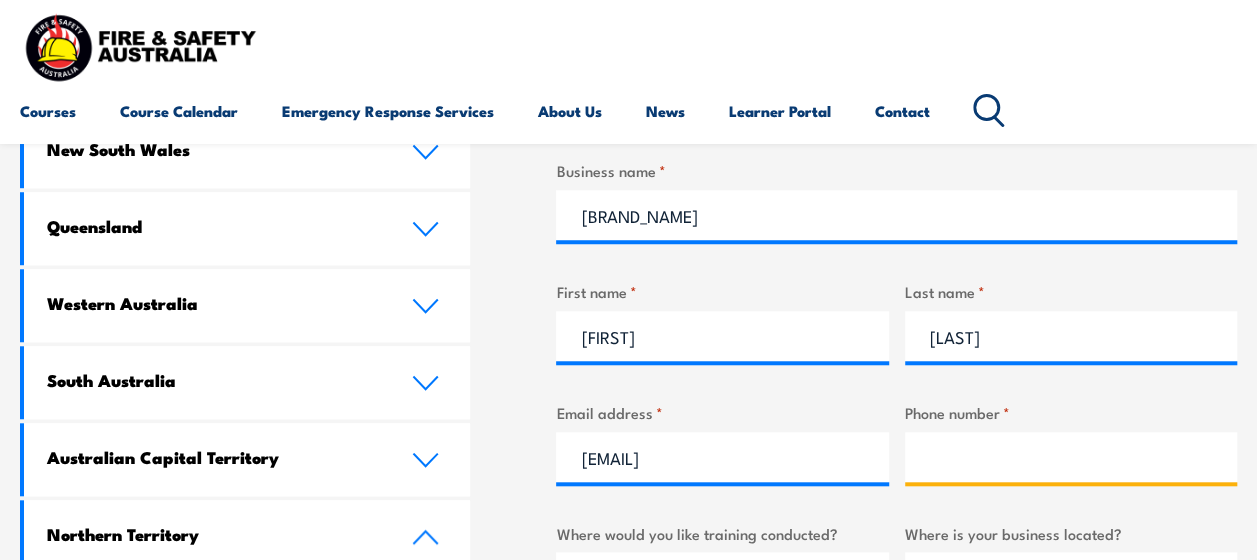 type on "[PHONE]" 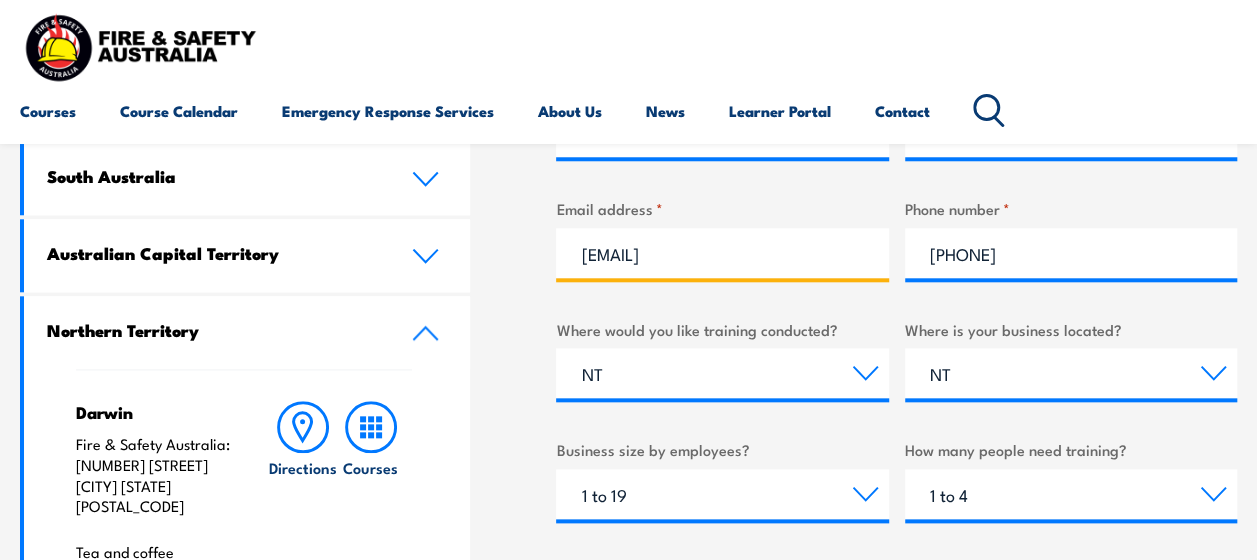 scroll, scrollTop: 904, scrollLeft: 0, axis: vertical 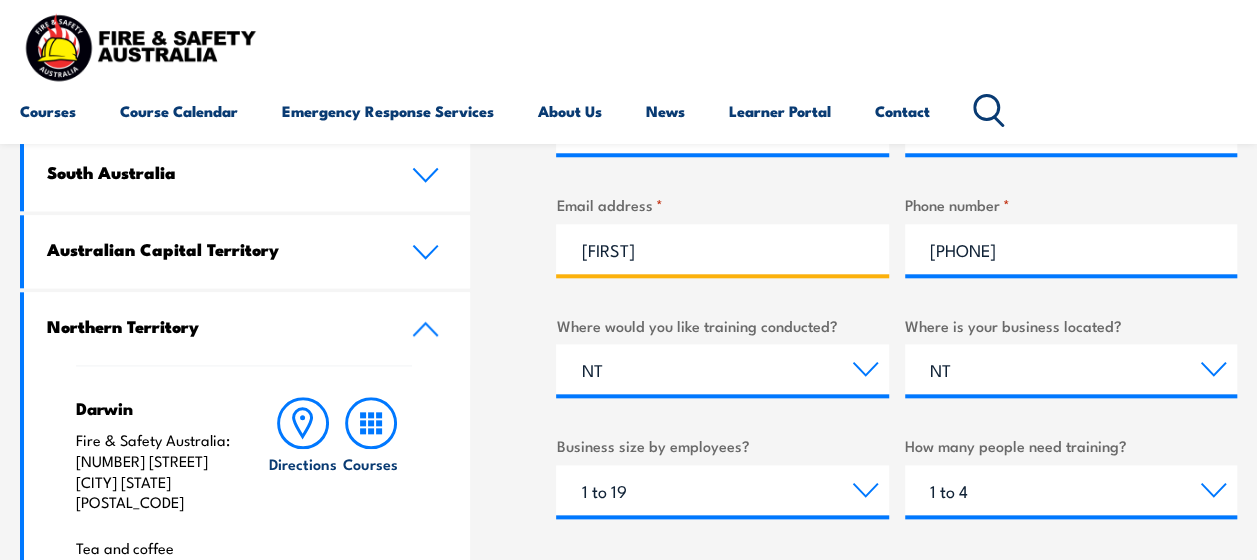 type on "[FIRST].[LAST]@[COMPANY]" 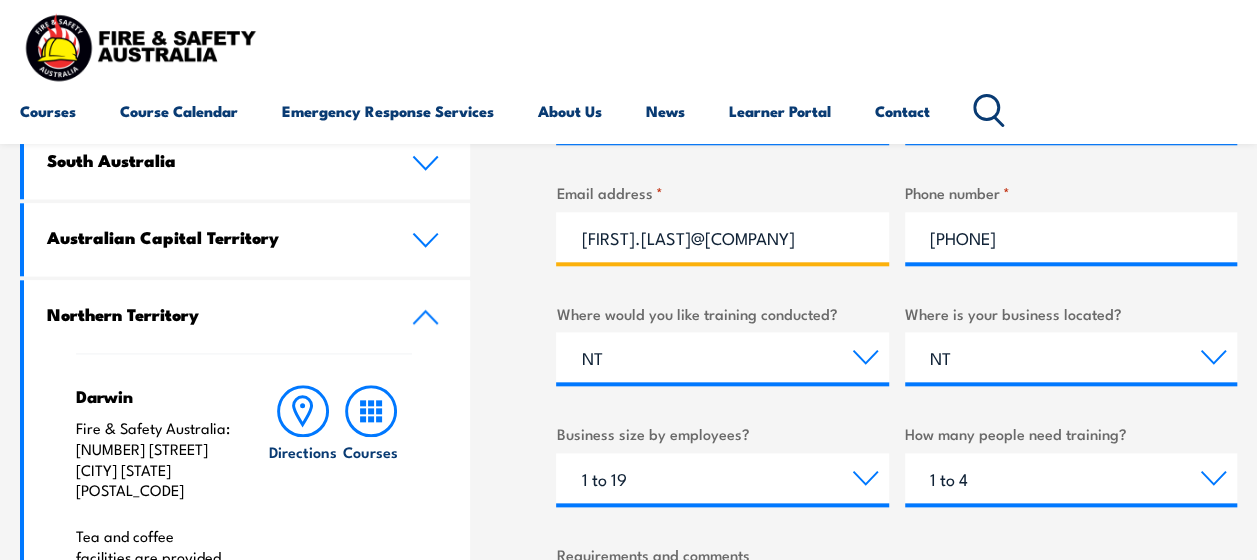scroll, scrollTop: 916, scrollLeft: 0, axis: vertical 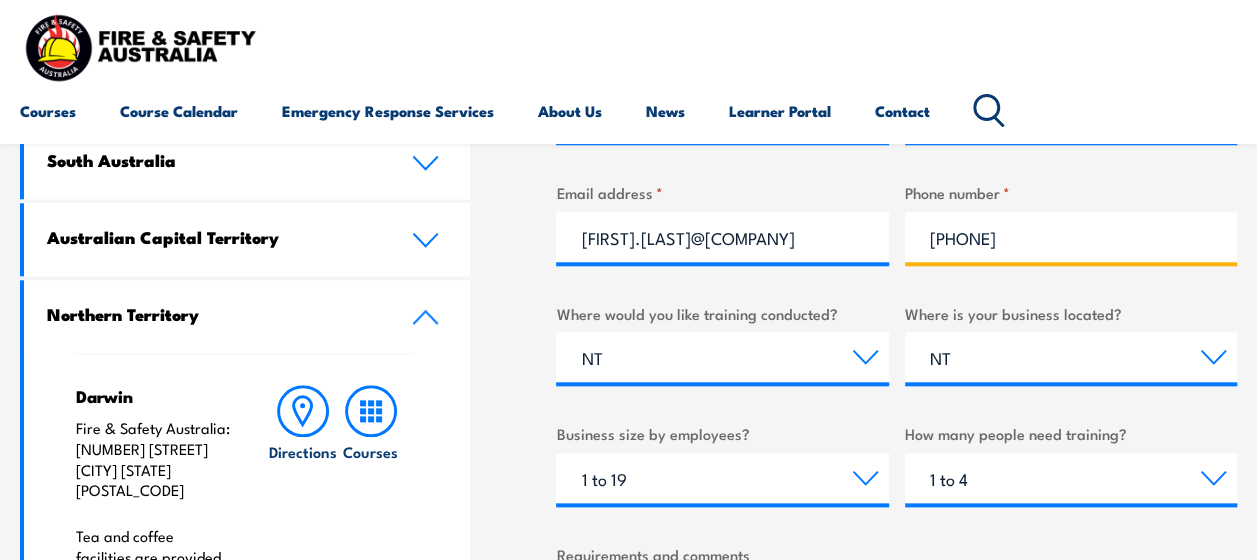 click on "[PHONE]" at bounding box center [1071, 237] 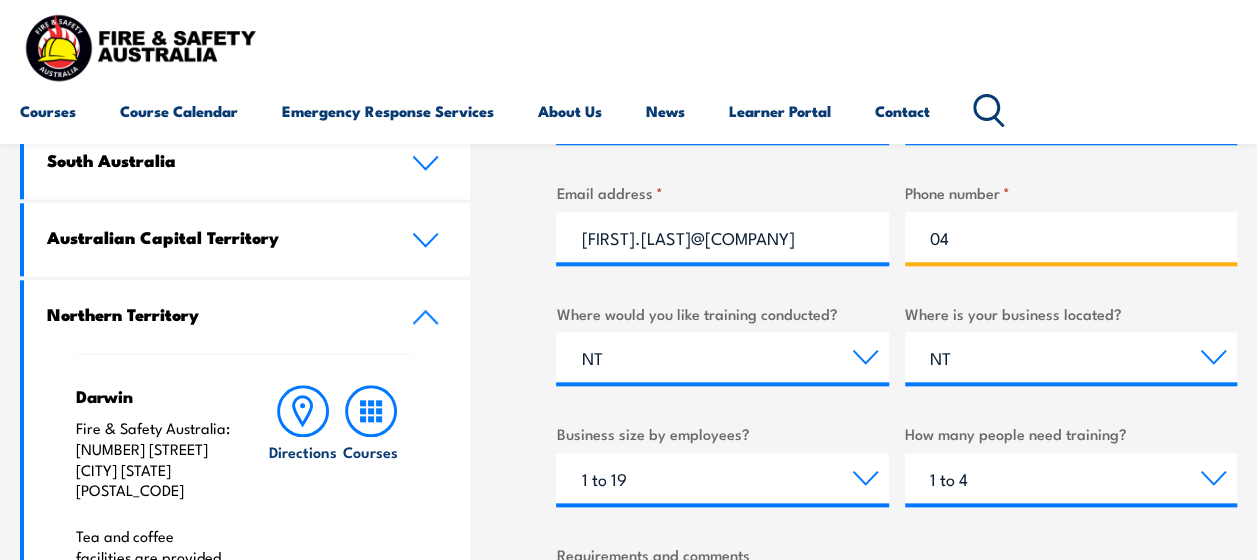 type on "0" 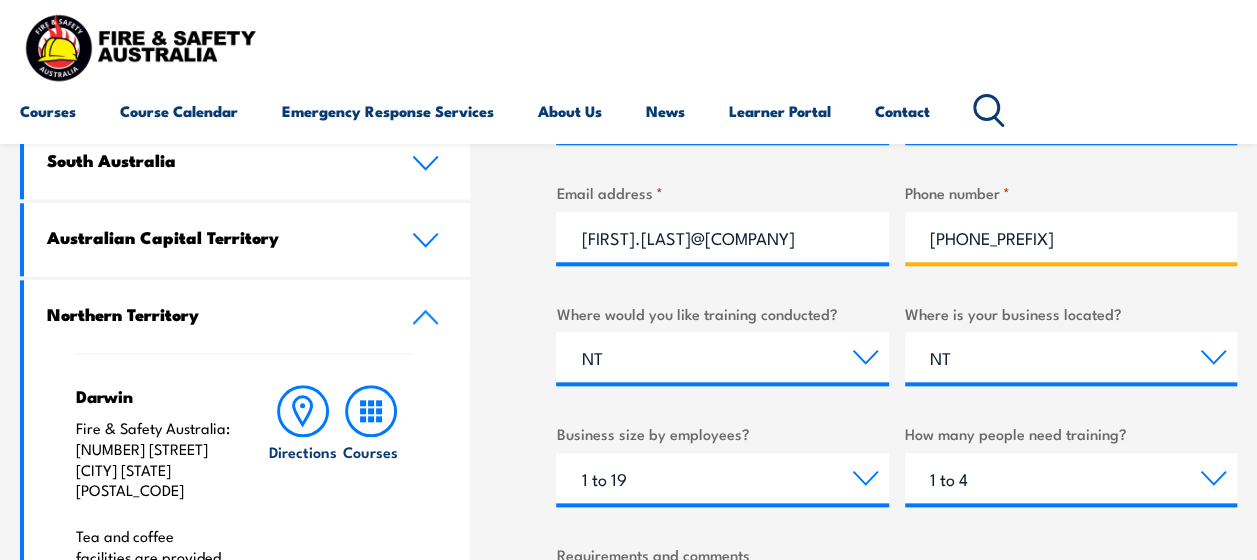 type on "[PHONE]" 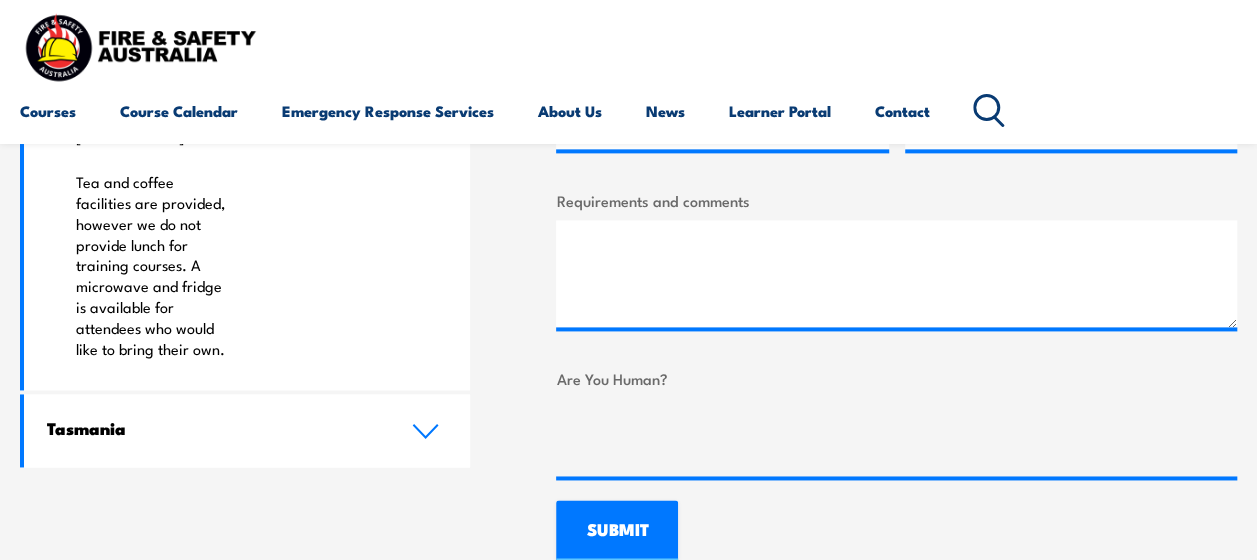 scroll, scrollTop: 1218, scrollLeft: 0, axis: vertical 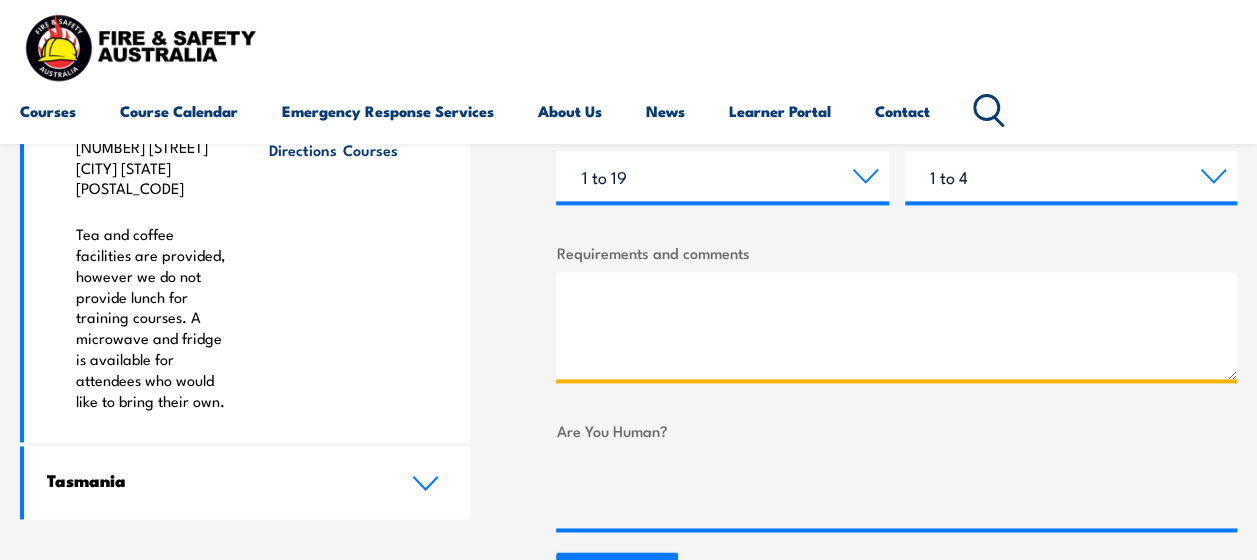 click on "Requirements and comments" at bounding box center [896, 325] 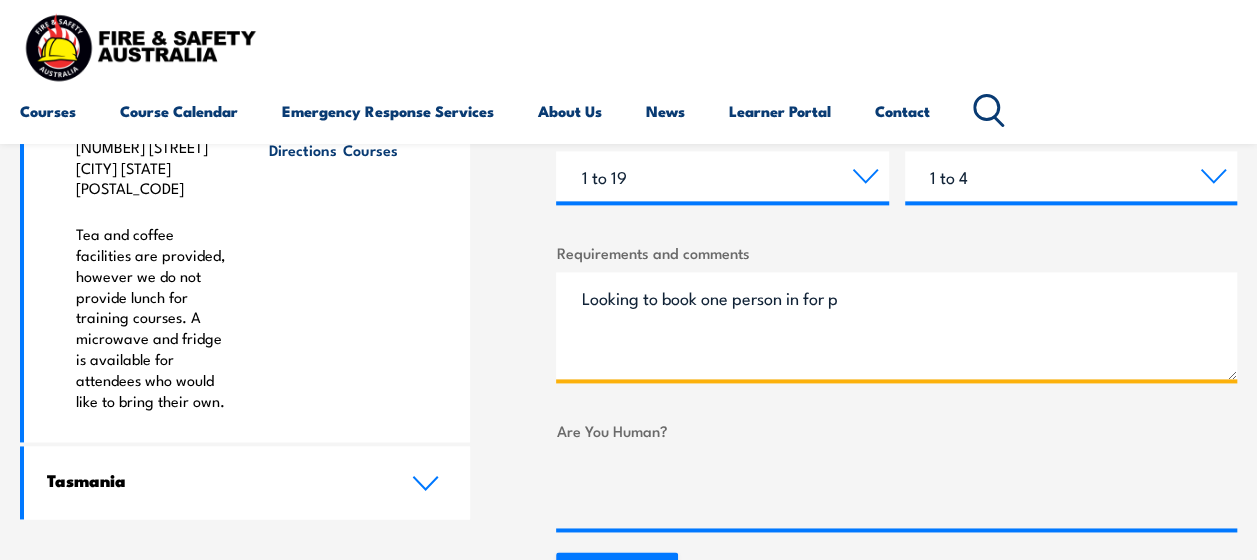 click on "Looking to book one person in for p" at bounding box center [896, 325] 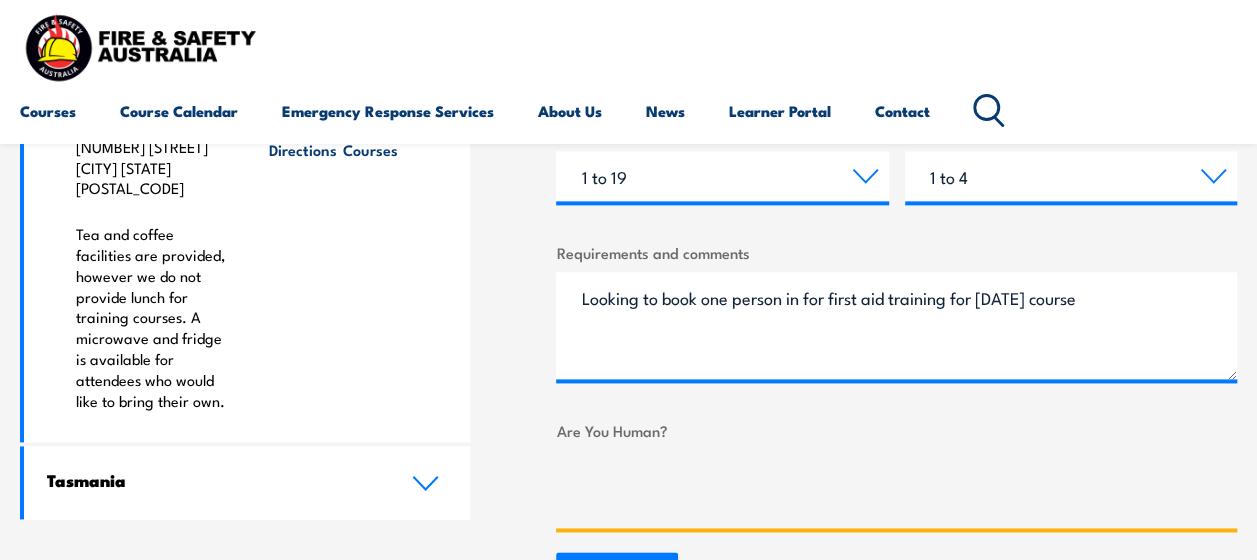 click on "Looking to book one person in for first aid training for [DATE] course" at bounding box center [896, 325] 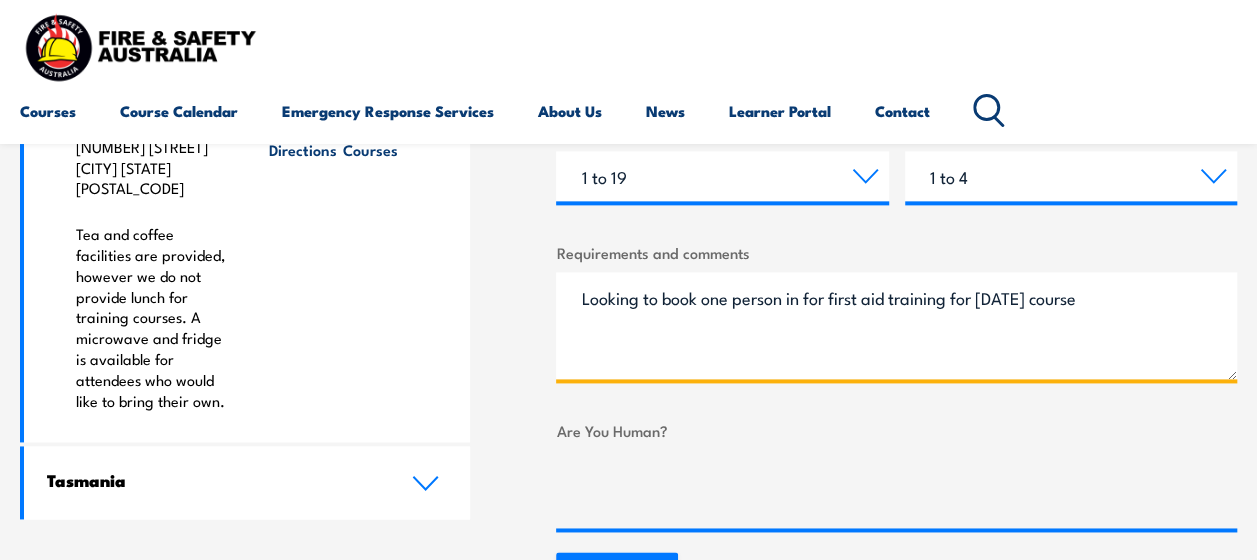 click on "Looking to book one person in for first aid training for [DATE] course" at bounding box center [896, 325] 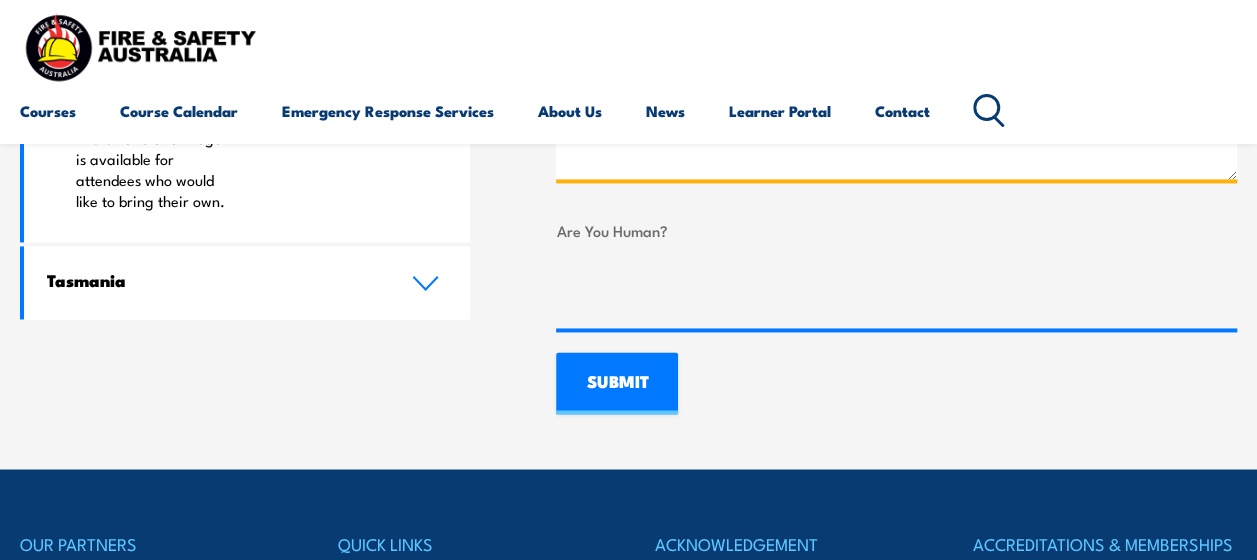 scroll, scrollTop: 1420, scrollLeft: 0, axis: vertical 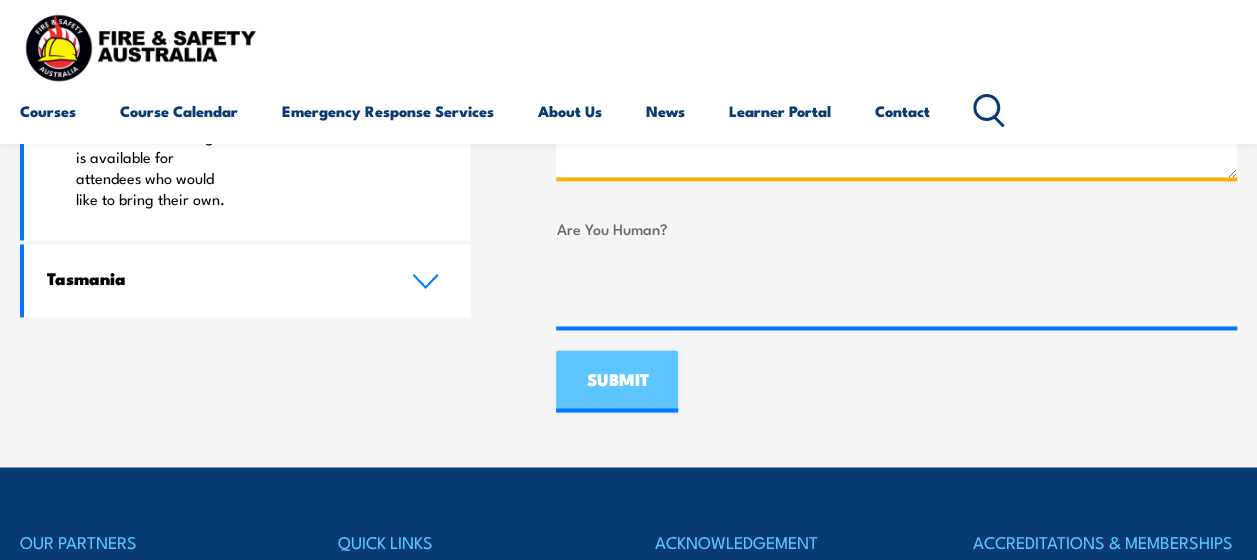 type on "Looking to book one person in for first aid training for [DATE] course with a PO" 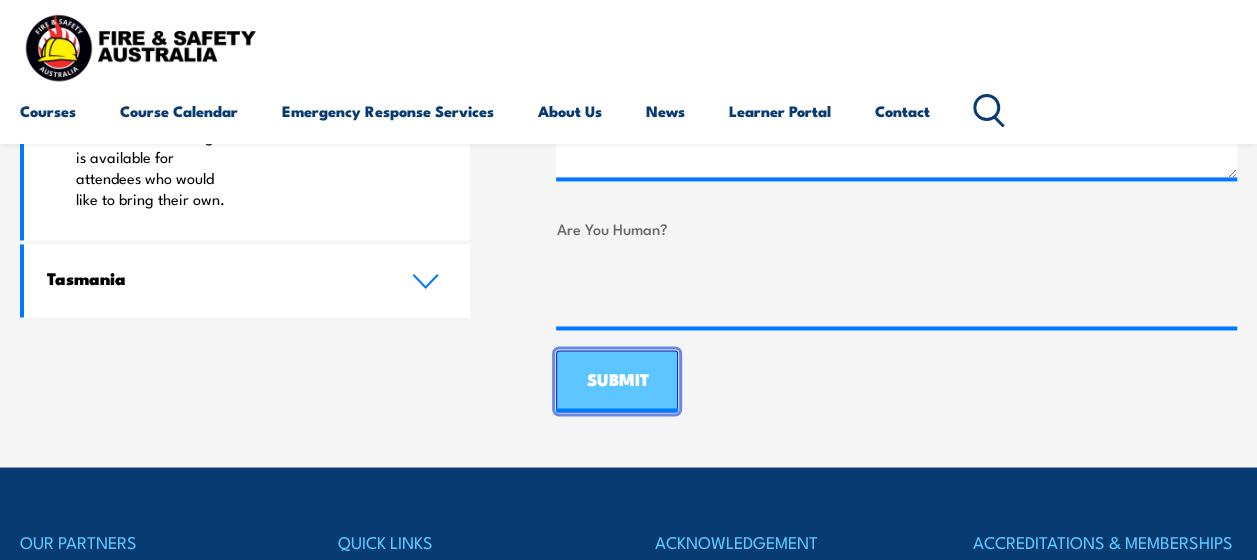 click on "SUBMIT" at bounding box center [617, 381] 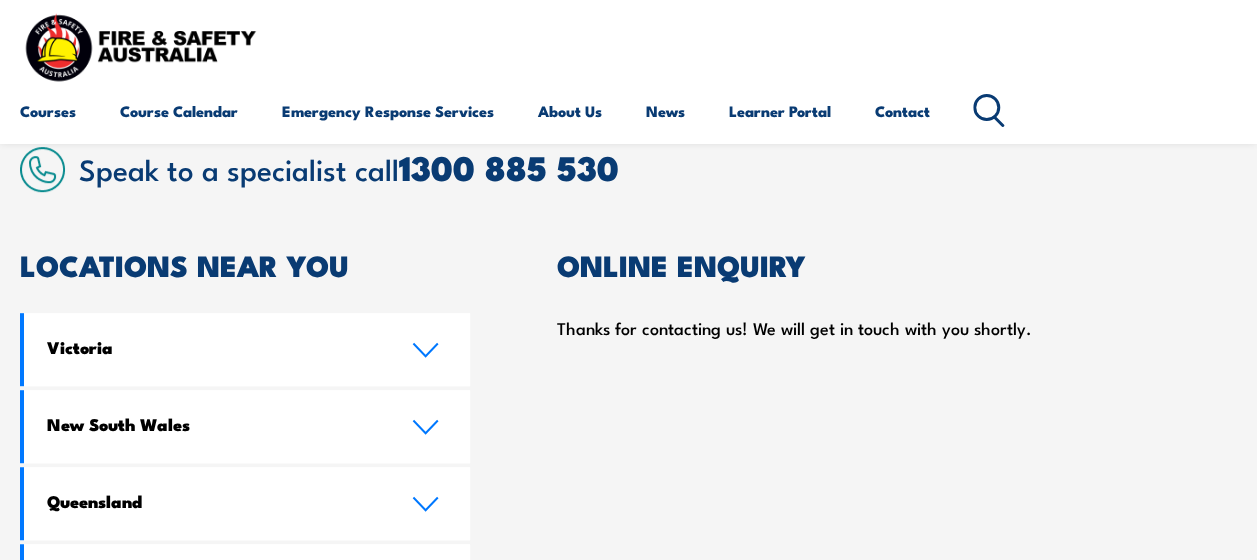 scroll, scrollTop: 423, scrollLeft: 0, axis: vertical 